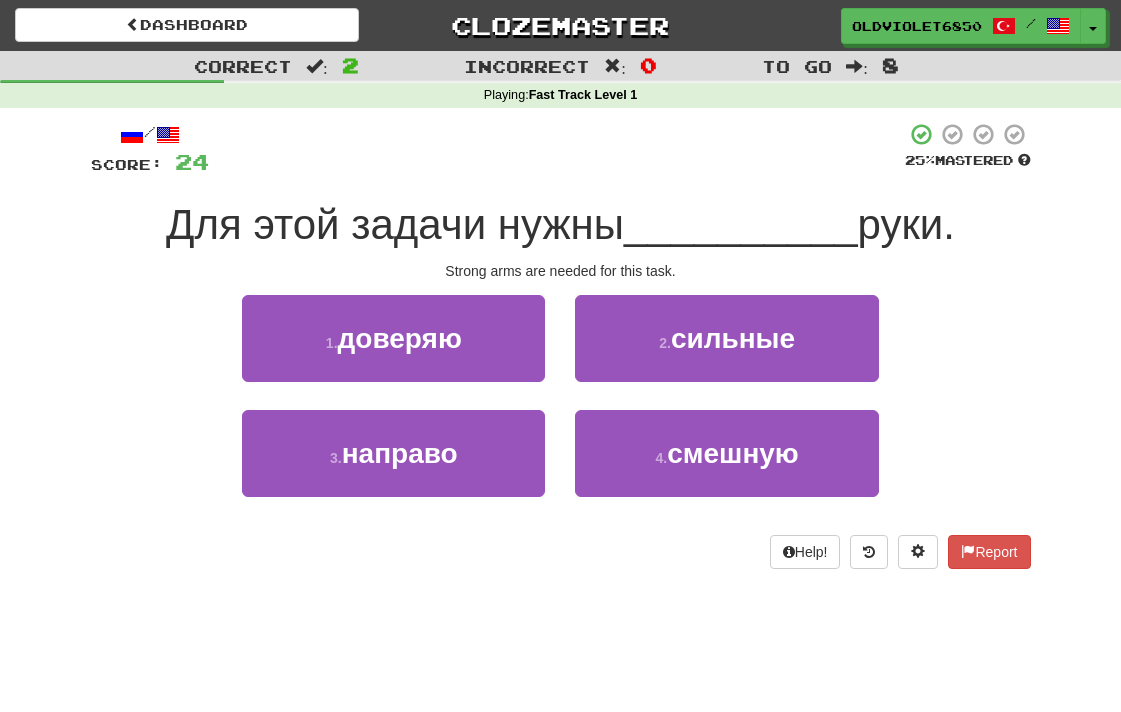 scroll, scrollTop: 0, scrollLeft: 0, axis: both 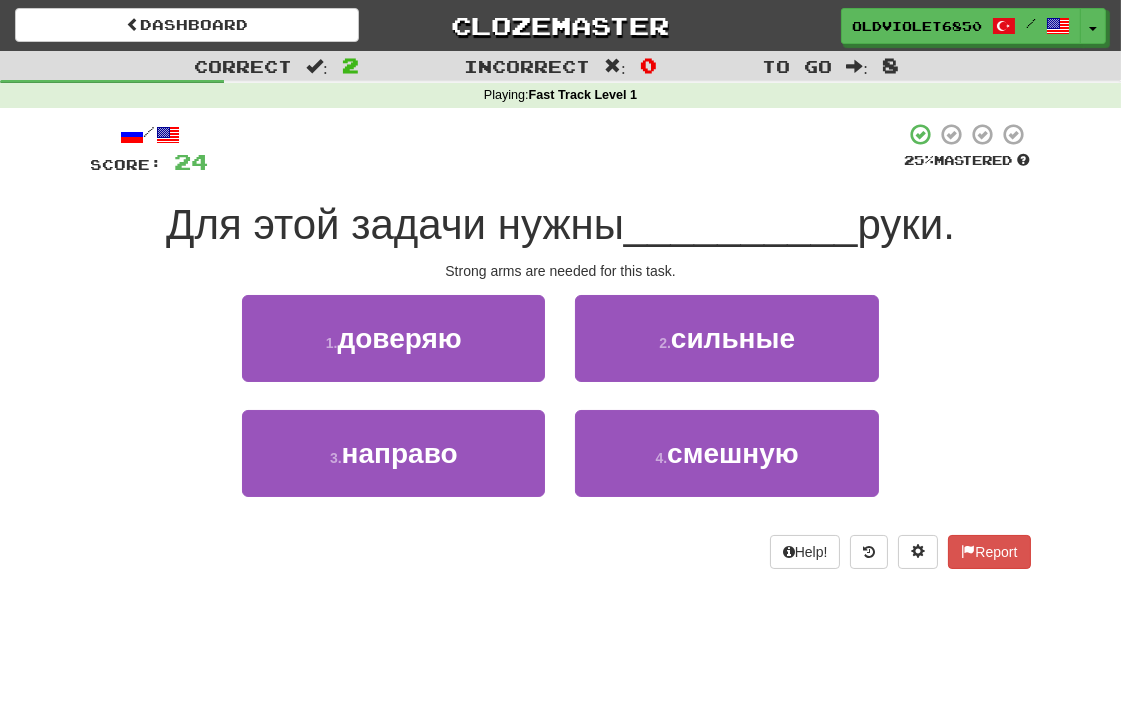click on "1 .  доверяю 2 .  сильные" at bounding box center [561, 352] 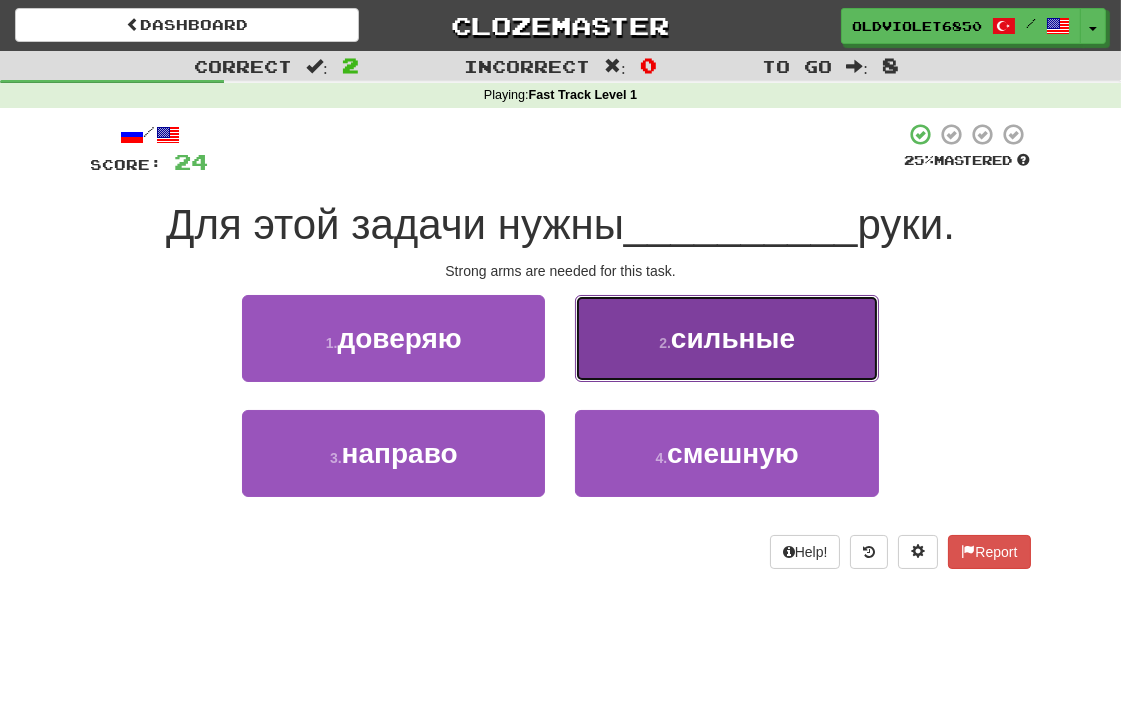 click on "сильные" at bounding box center [733, 338] 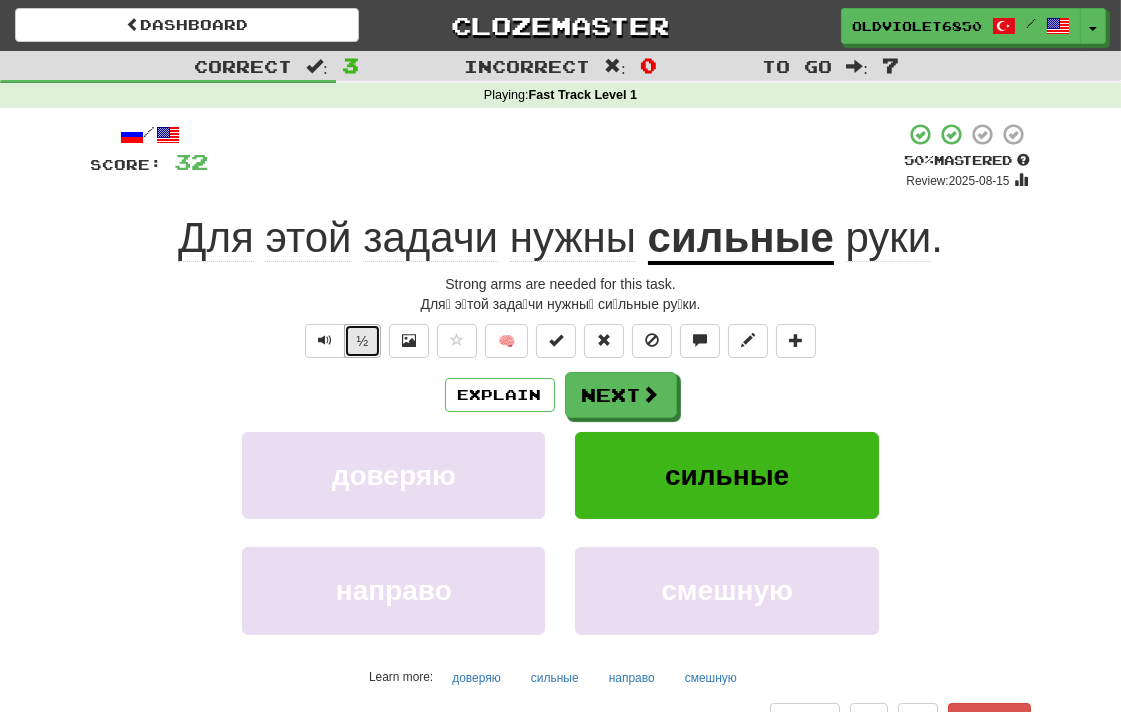 click on "½" at bounding box center (363, 341) 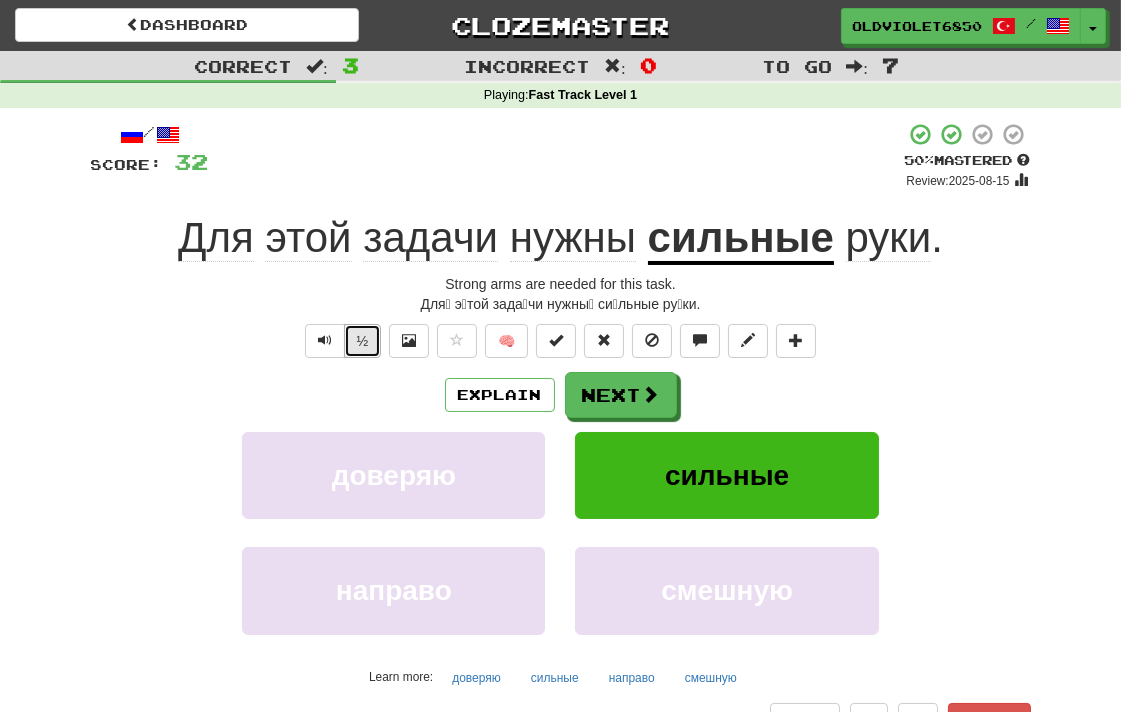 click on "½" at bounding box center [363, 341] 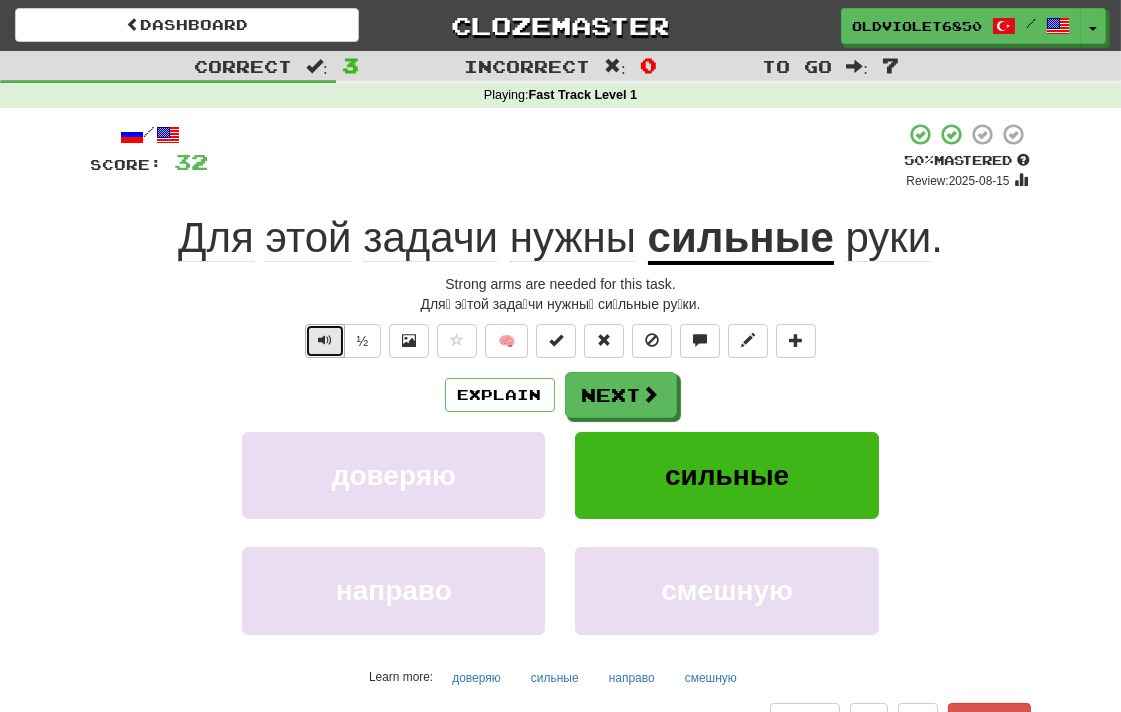 click at bounding box center (325, 340) 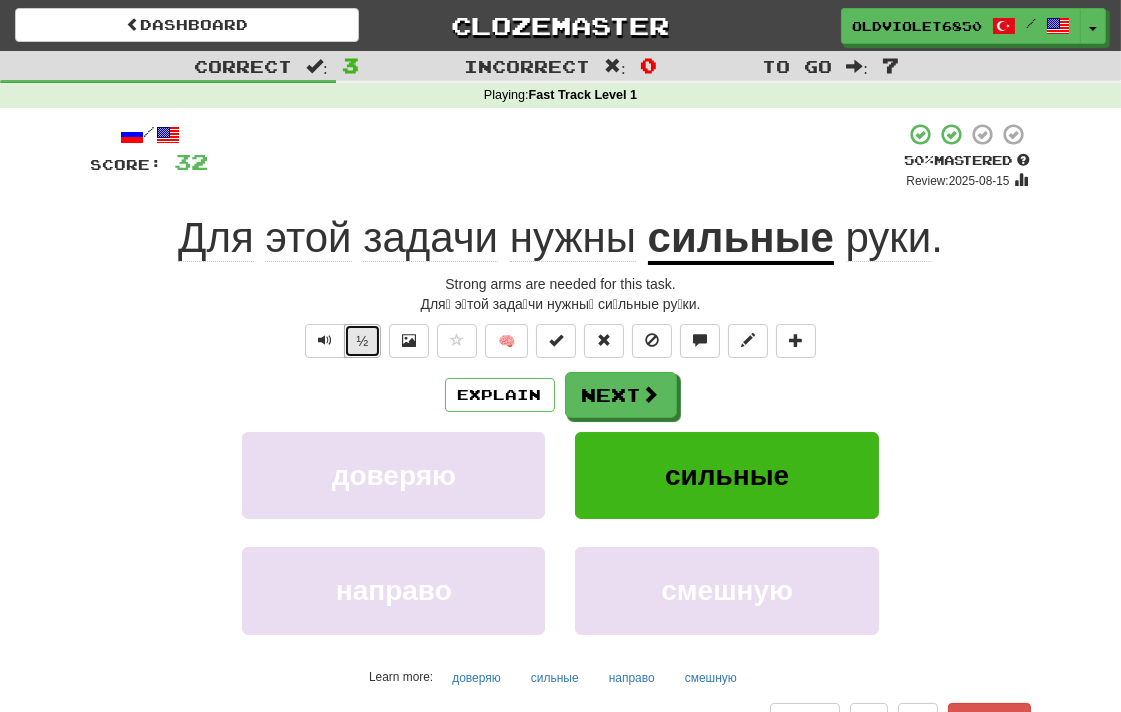 click on "½" at bounding box center [363, 341] 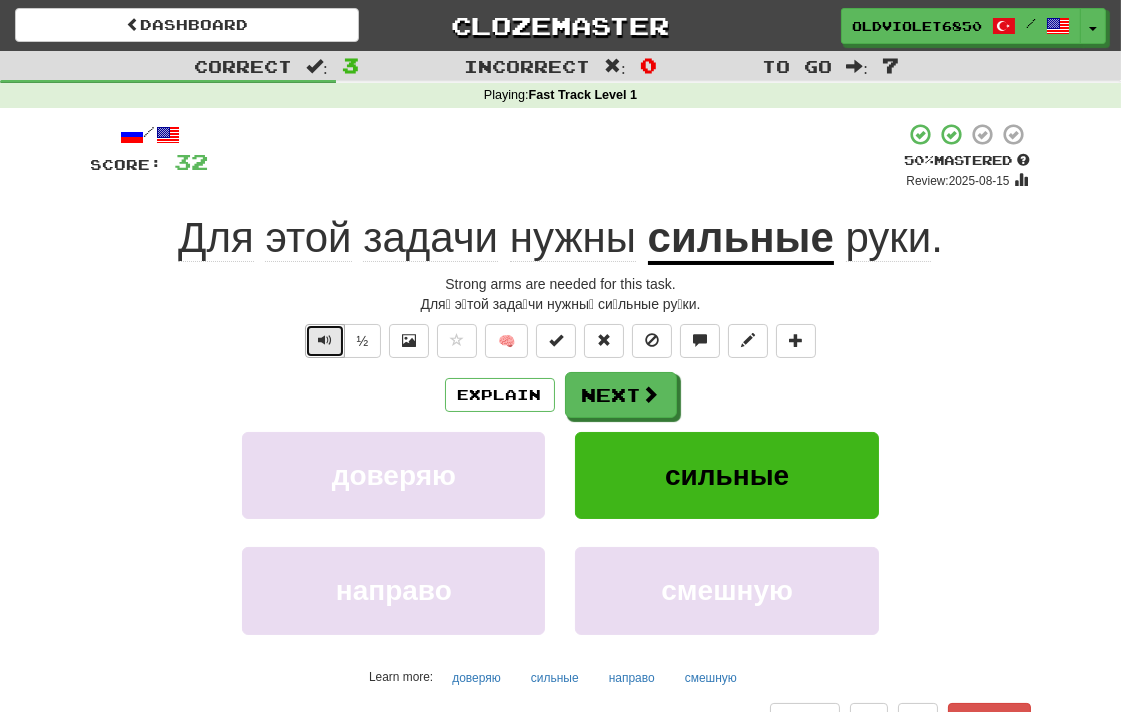 click at bounding box center (325, 341) 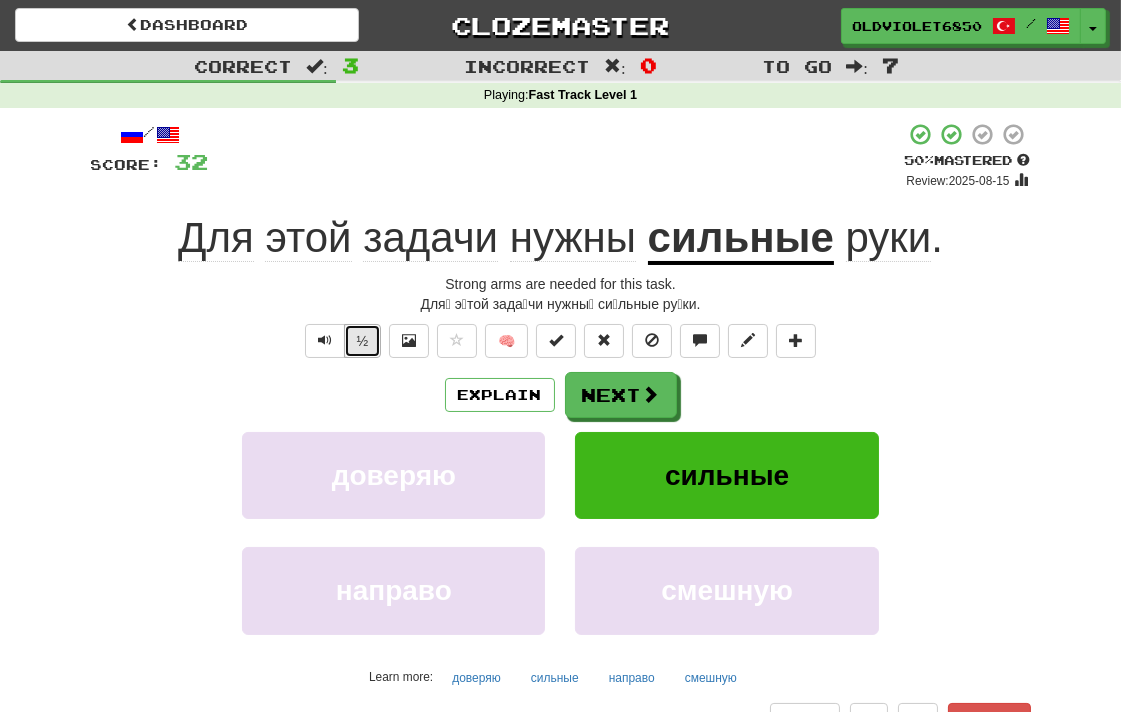click on "½" at bounding box center (363, 341) 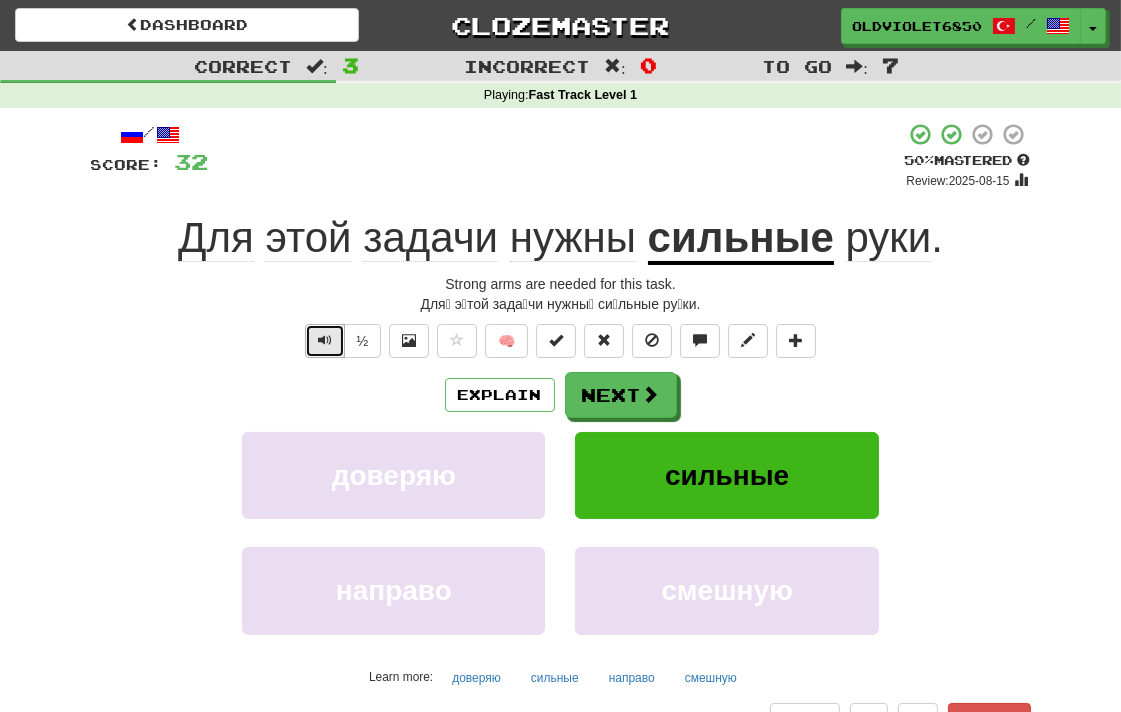 click at bounding box center (325, 341) 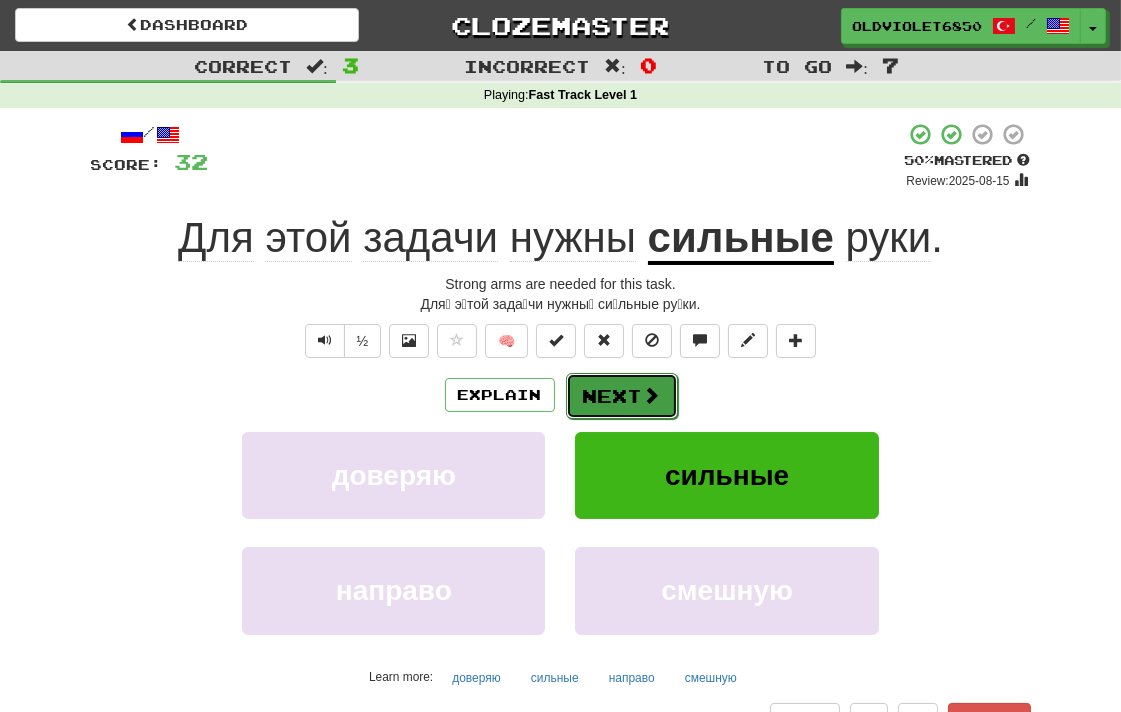 click on "Next" at bounding box center [622, 396] 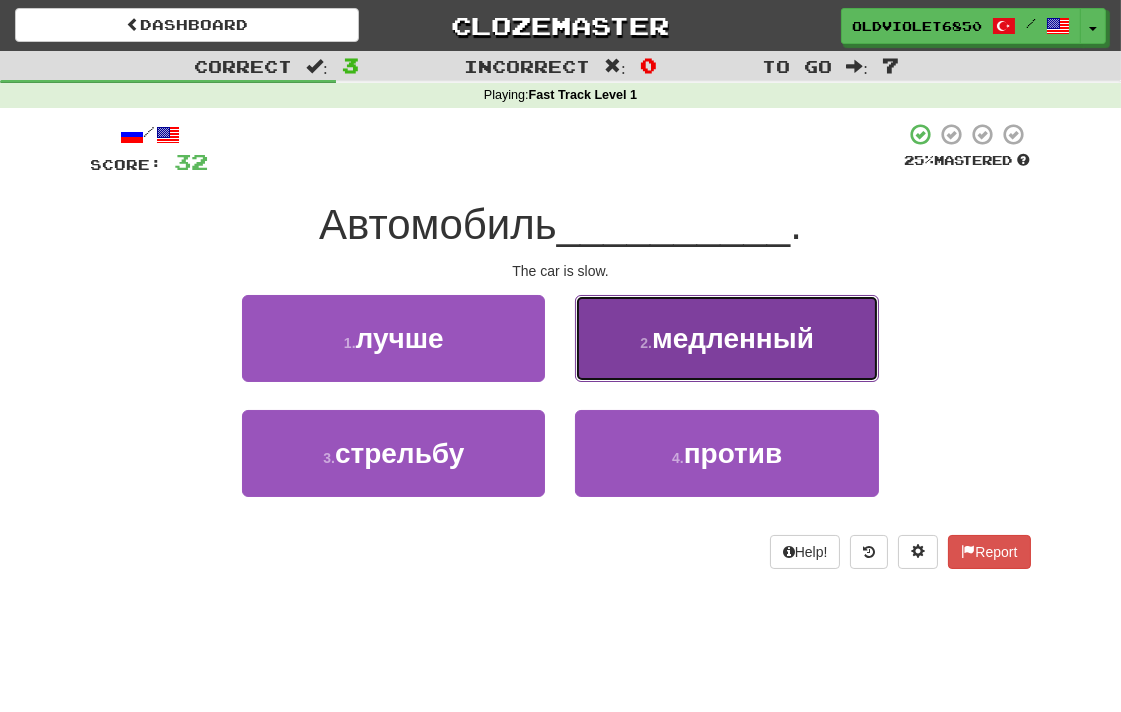 click on "медленный" at bounding box center (733, 338) 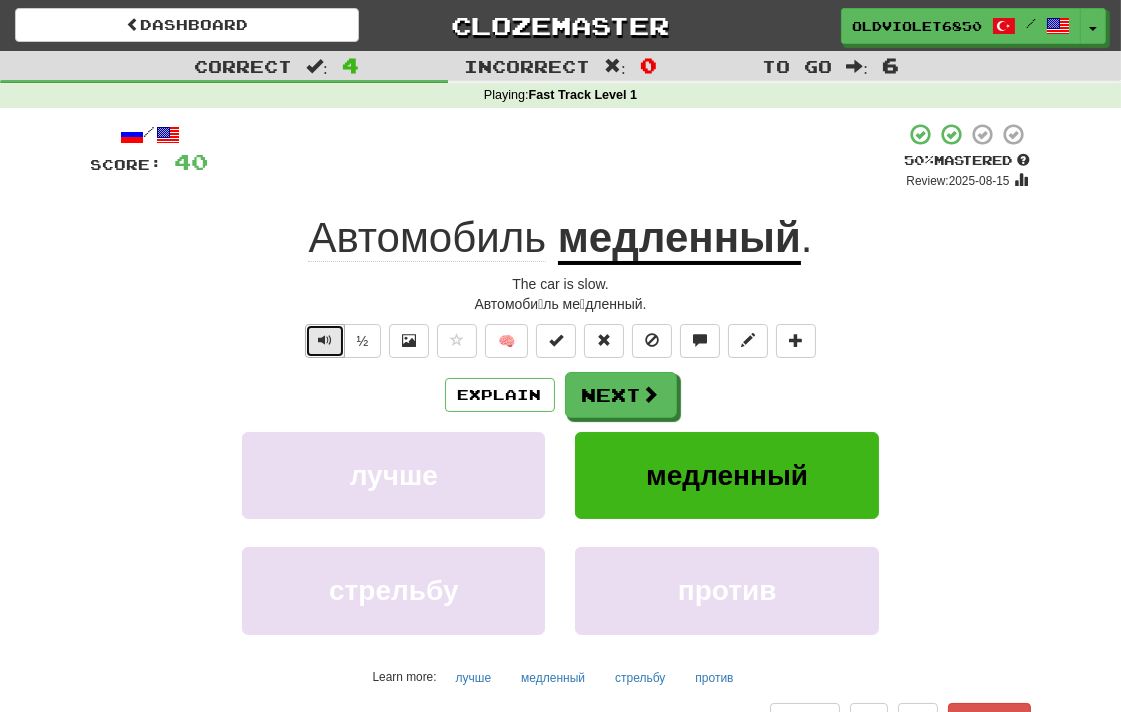 click at bounding box center [325, 340] 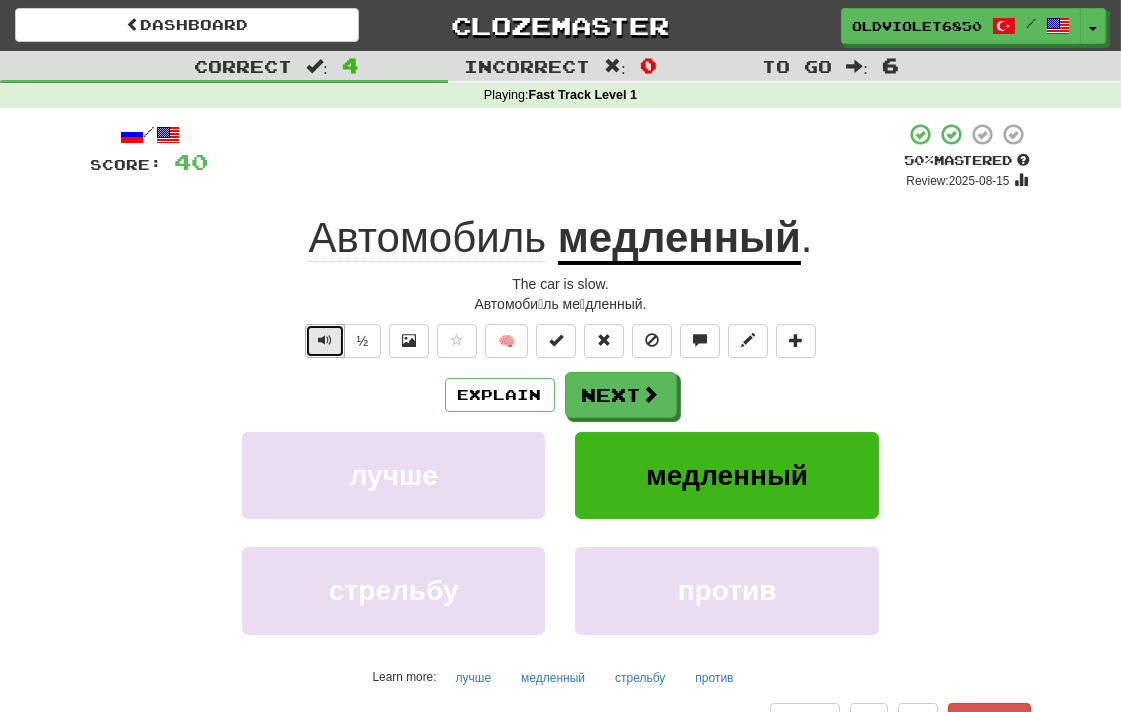 click at bounding box center (325, 341) 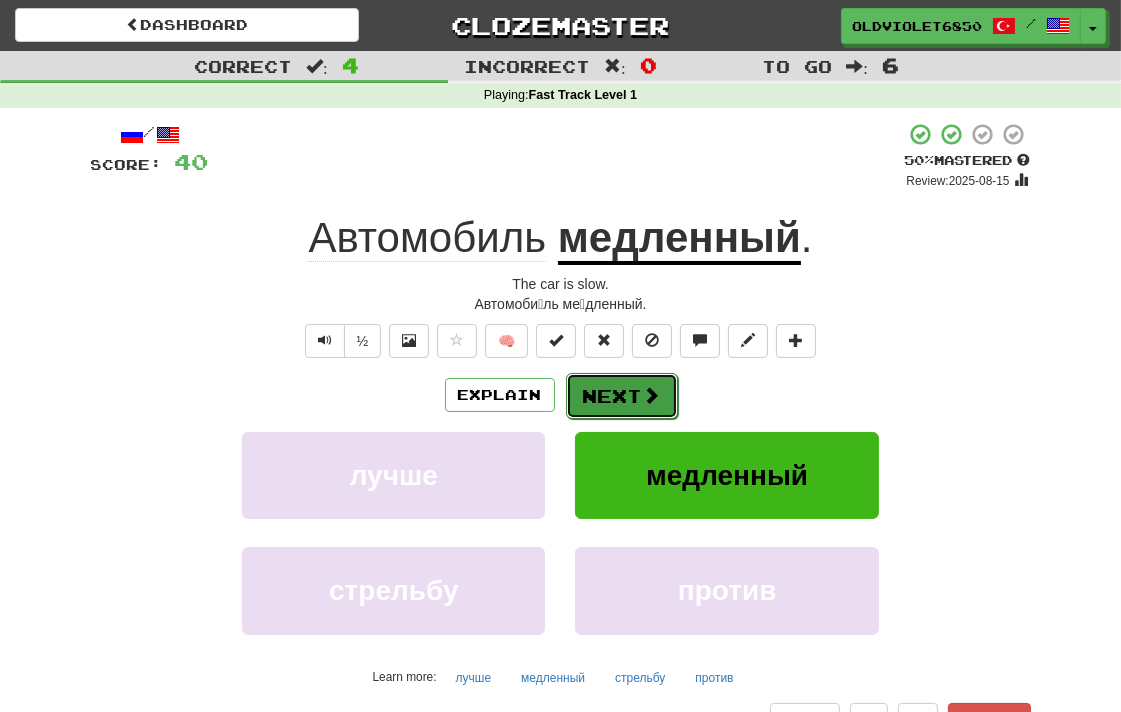 click on "Next" at bounding box center (622, 396) 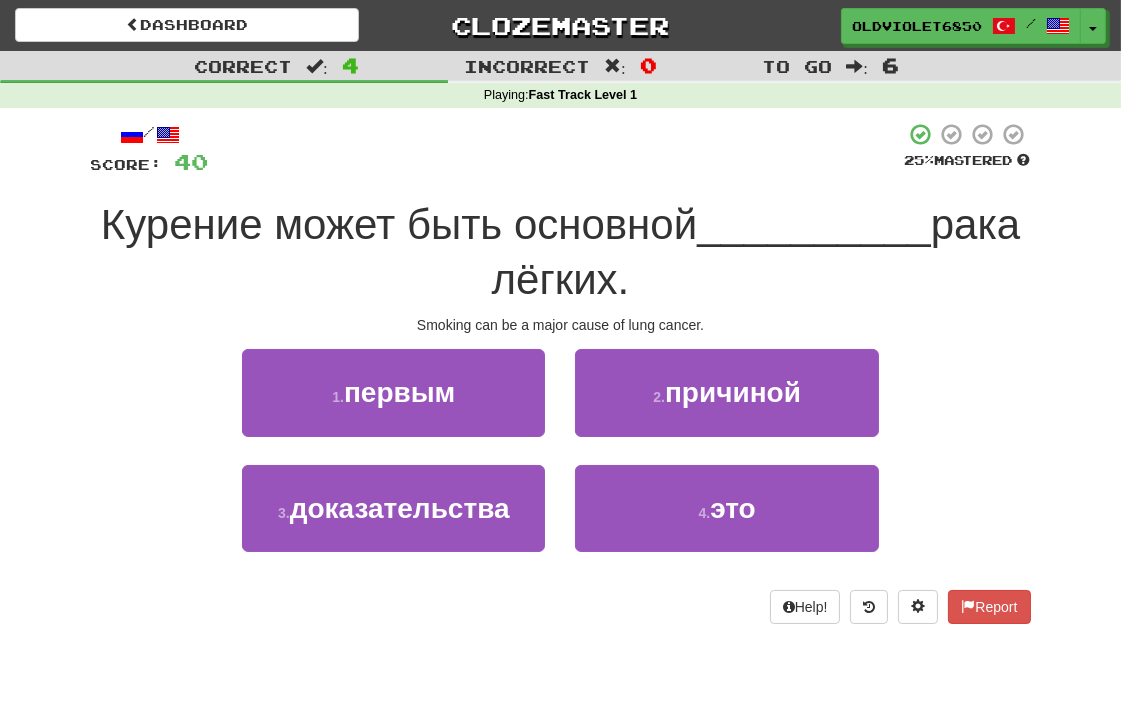 click on "1 .  первым 2 .  причиной" at bounding box center [561, 406] 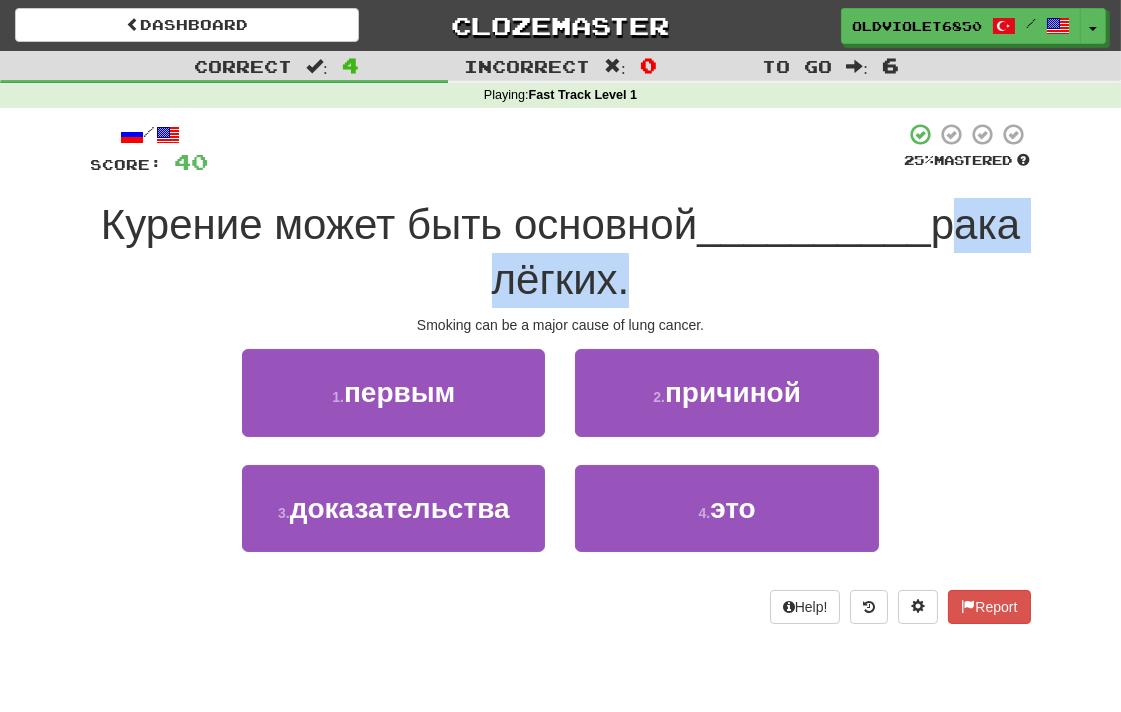 drag, startPoint x: 667, startPoint y: 280, endPoint x: 438, endPoint y: 283, distance: 229.01965 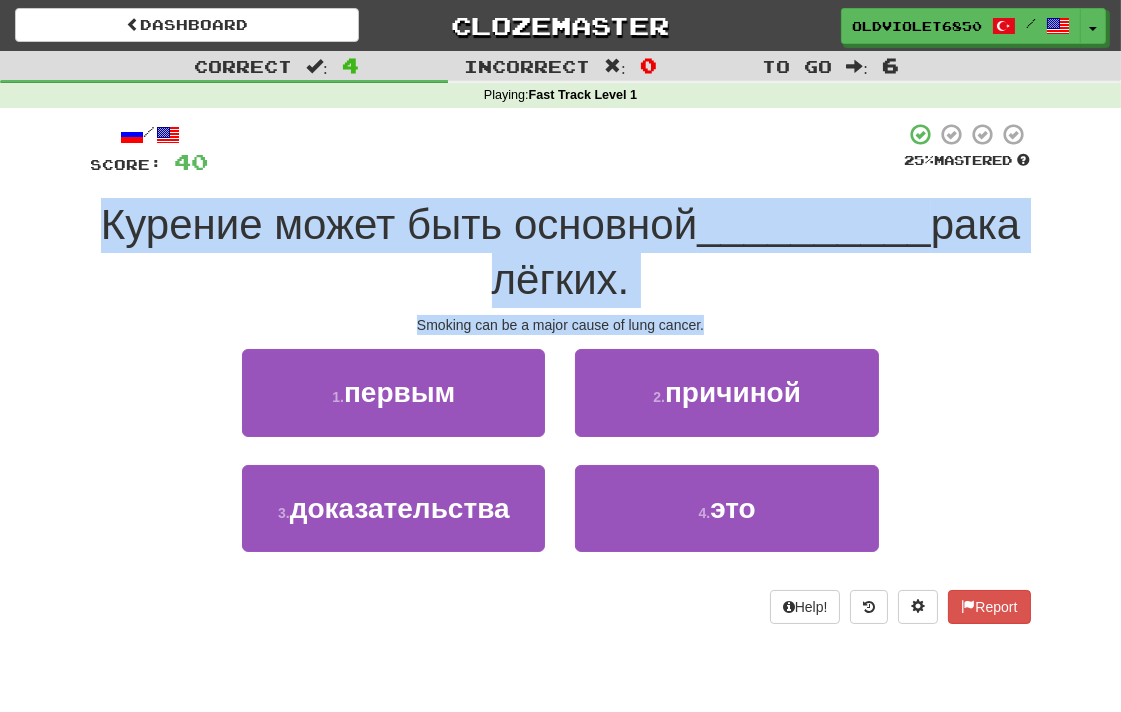 drag, startPoint x: 745, startPoint y: 313, endPoint x: 147, endPoint y: 213, distance: 606.3035 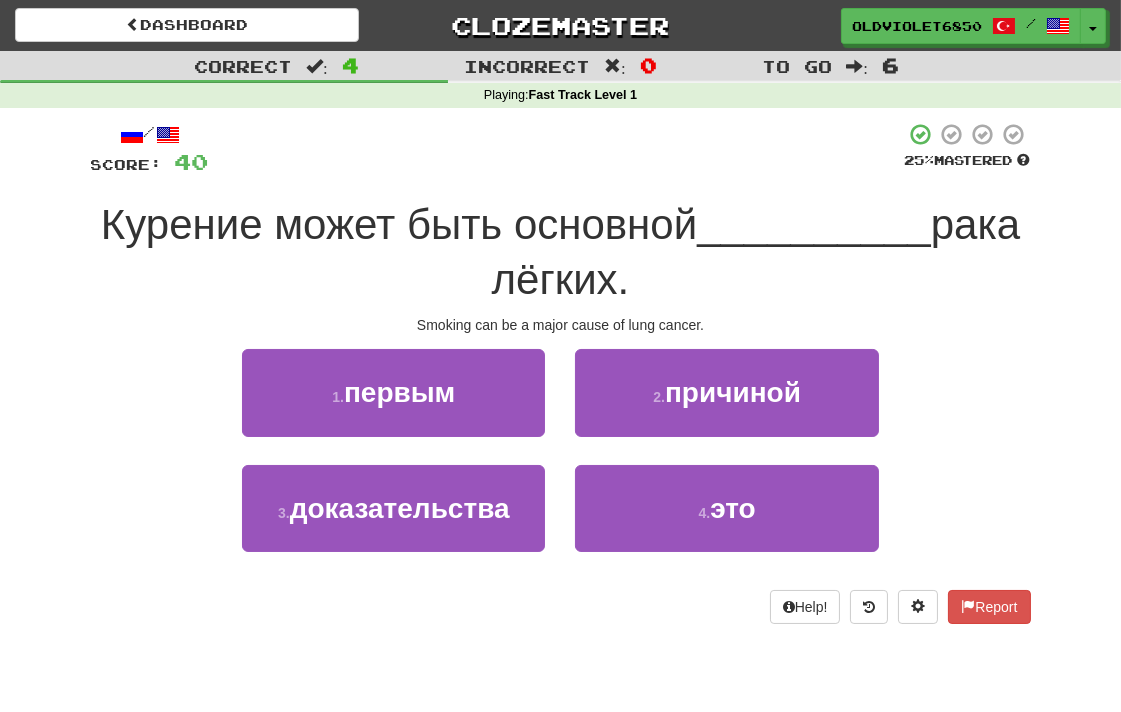 click on "/  Score:   40 25 %  Mastered Курение может быть основной  __________  рака лёгких. Smoking can be a major cause of lung cancer. 1 .  первым 2 .  причиной 3 .  доказательства 4 .  это  Help!  Report" at bounding box center (561, 372) 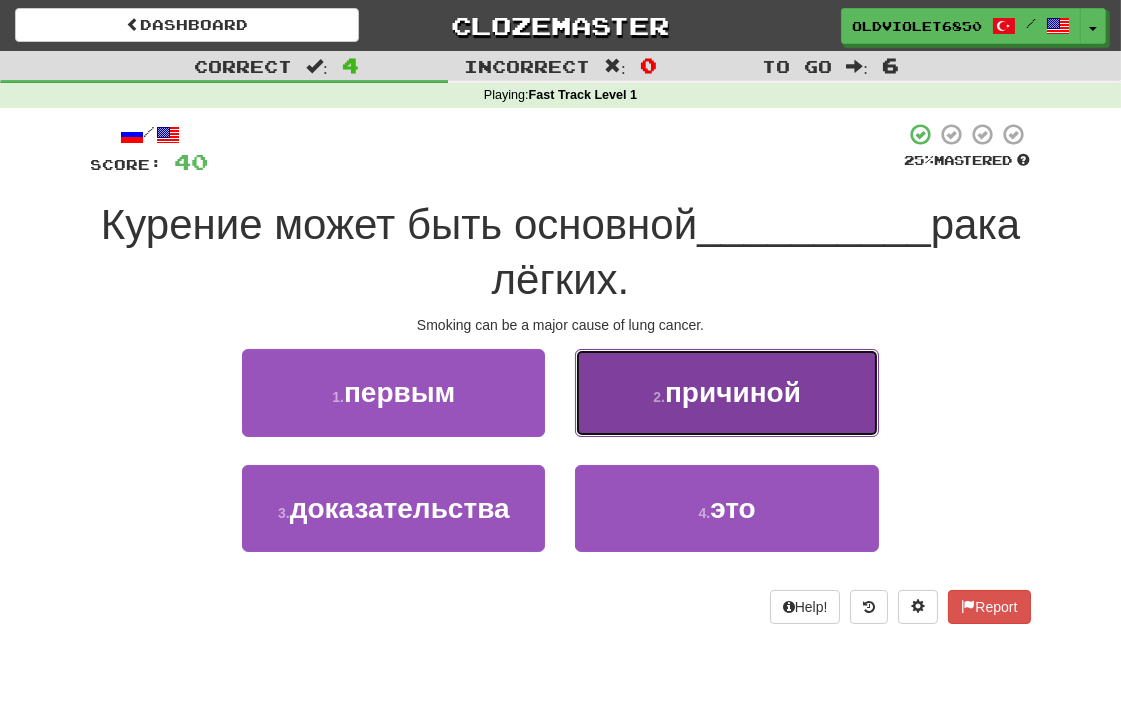 click on "причиной" at bounding box center [733, 392] 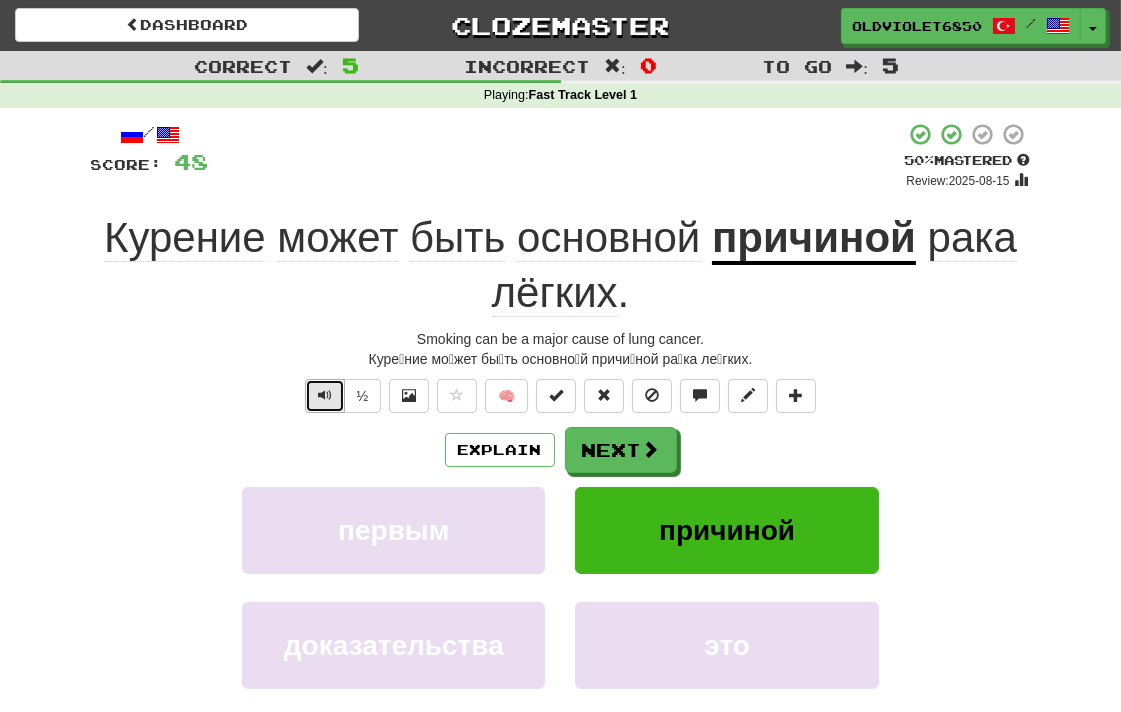 click at bounding box center (325, 396) 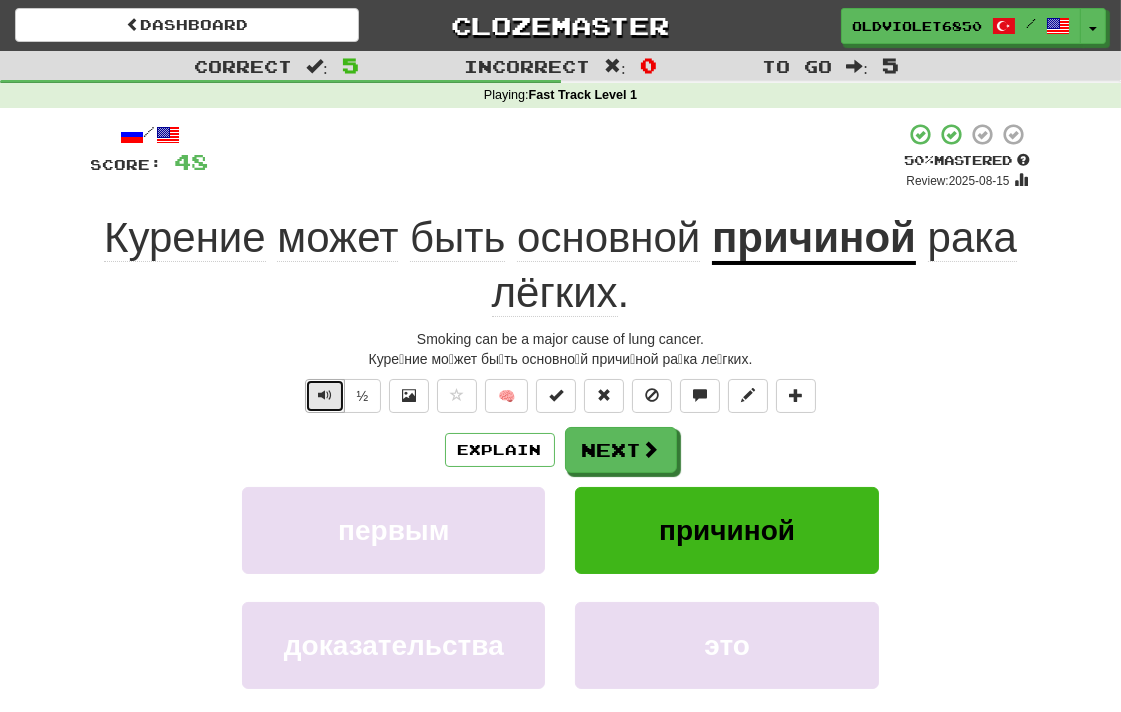 click at bounding box center (325, 395) 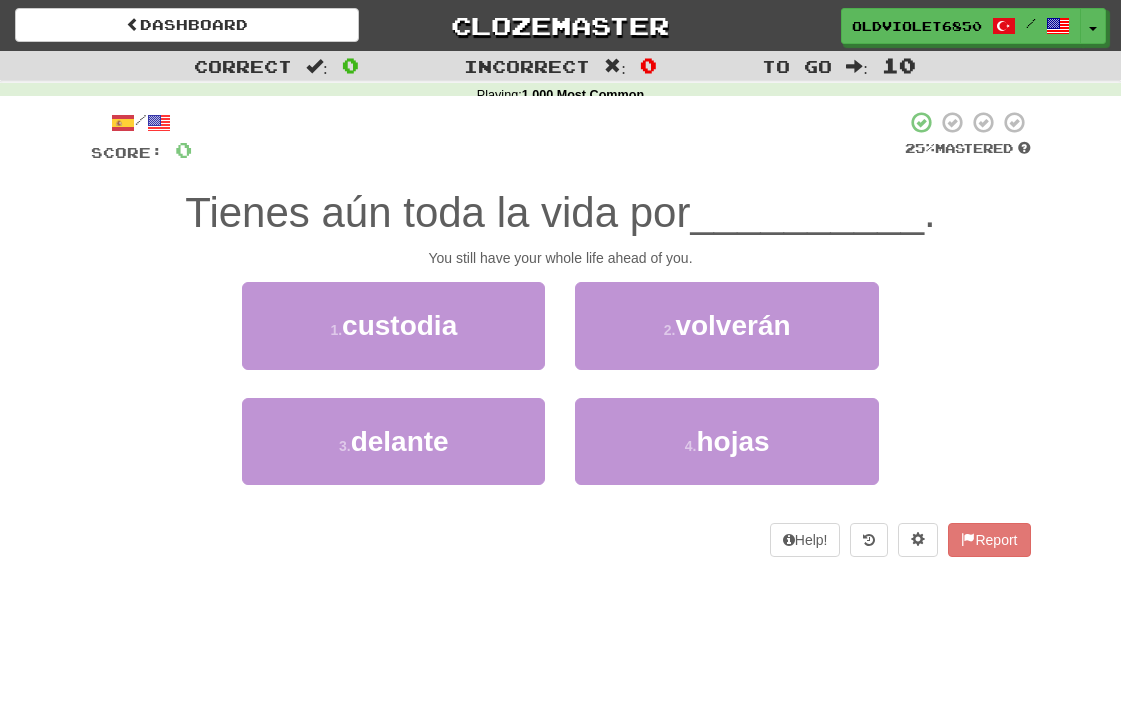 scroll, scrollTop: 0, scrollLeft: 0, axis: both 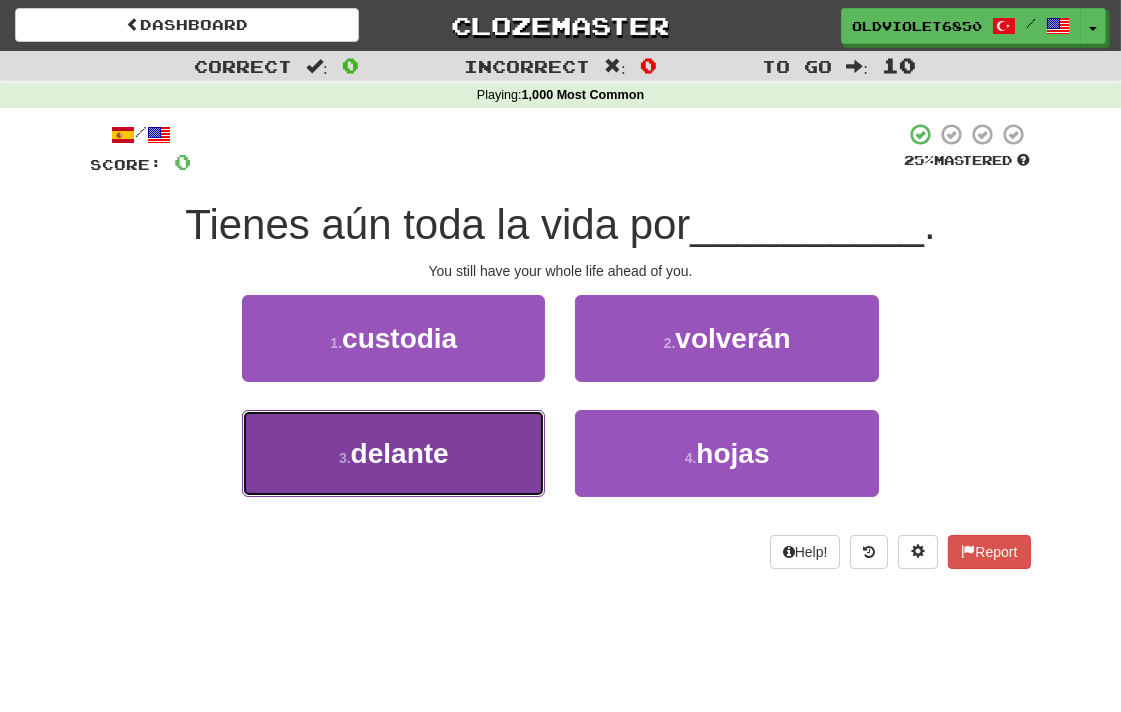 click on "delante" at bounding box center (400, 453) 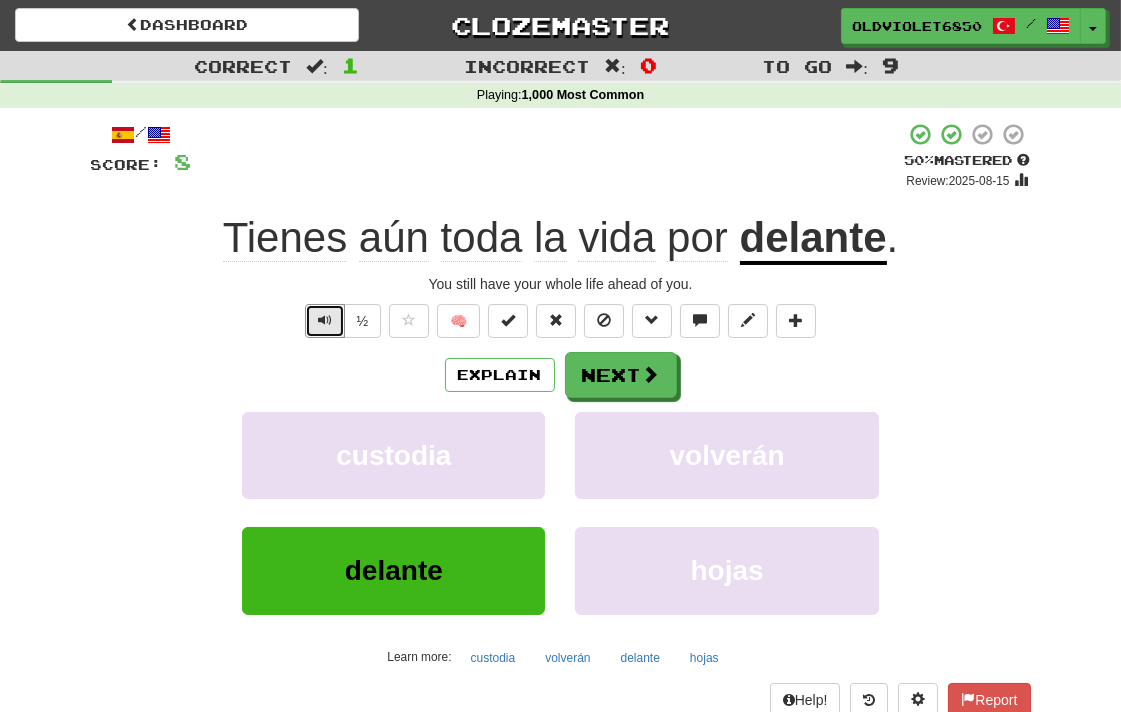 drag, startPoint x: 324, startPoint y: 311, endPoint x: 222, endPoint y: 312, distance: 102.0049 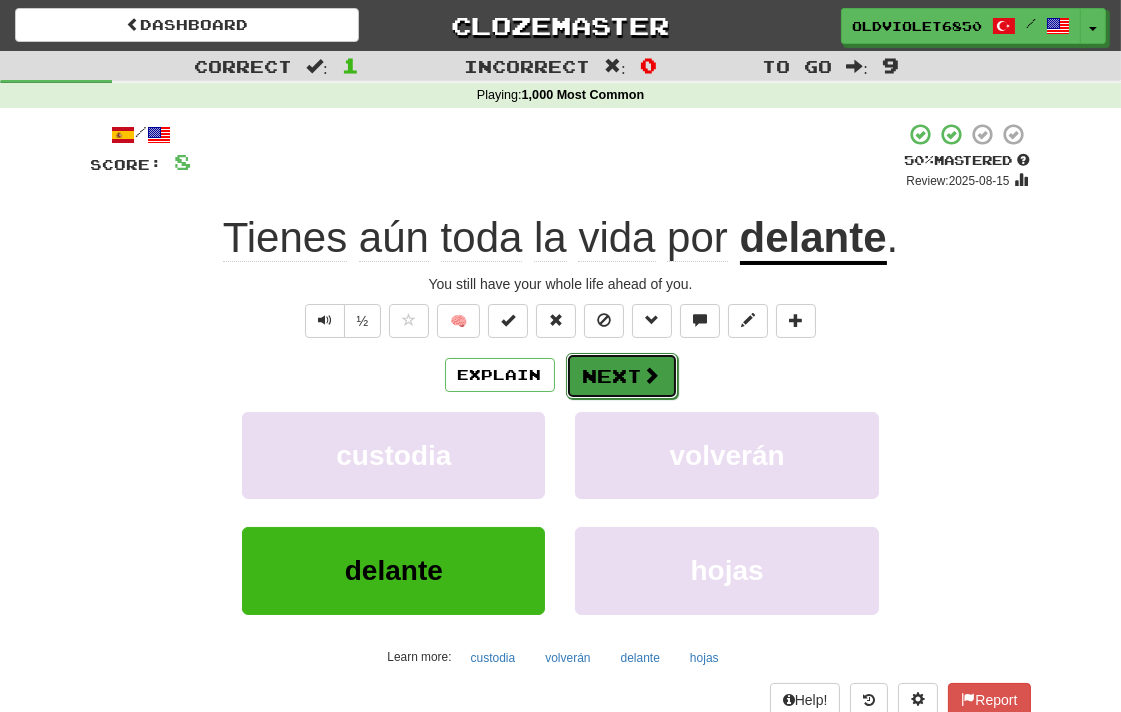 click on "Next" at bounding box center [622, 376] 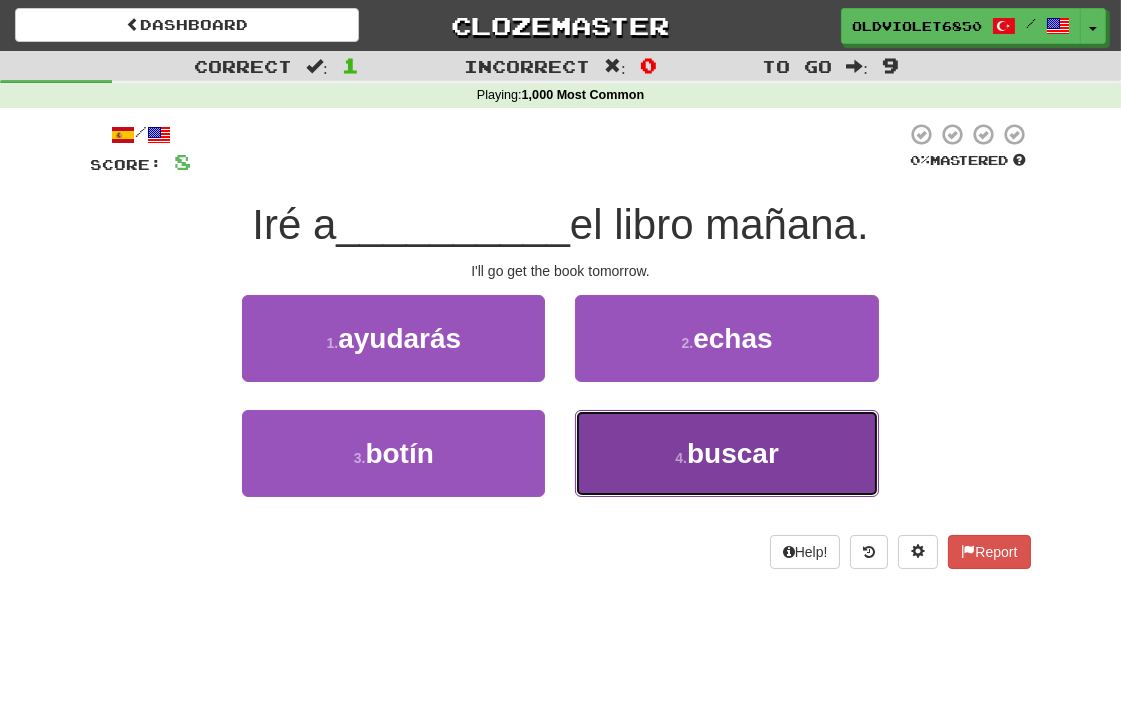 click on "4 .  buscar" at bounding box center (726, 453) 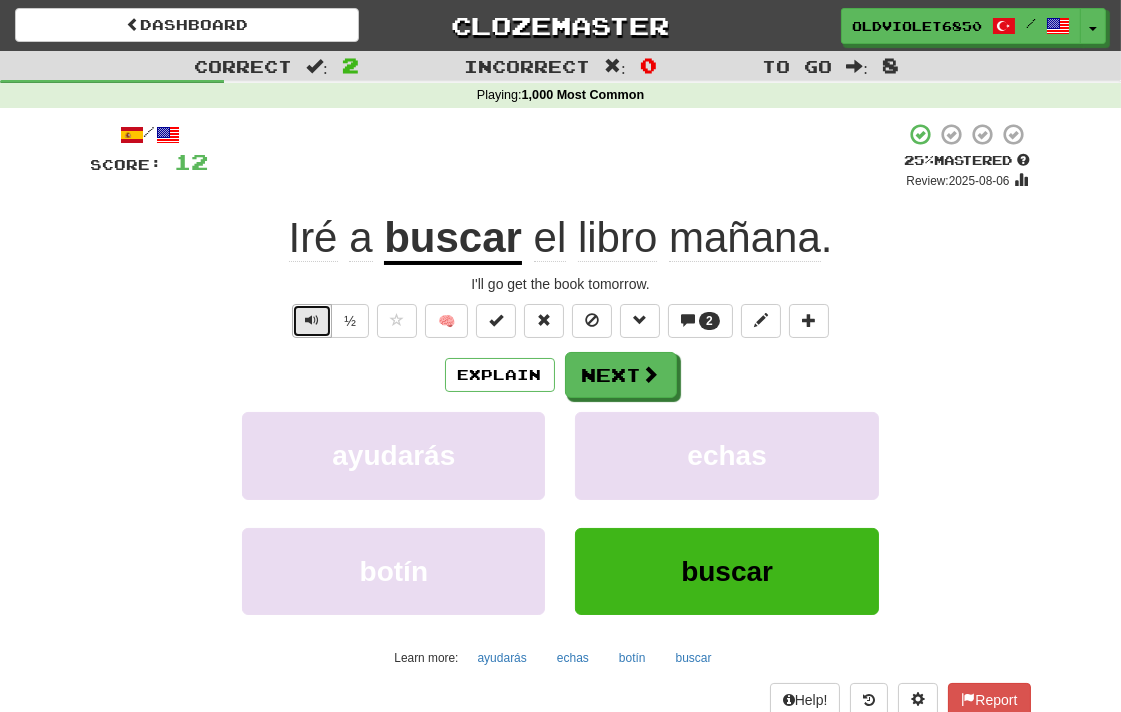 click at bounding box center [312, 321] 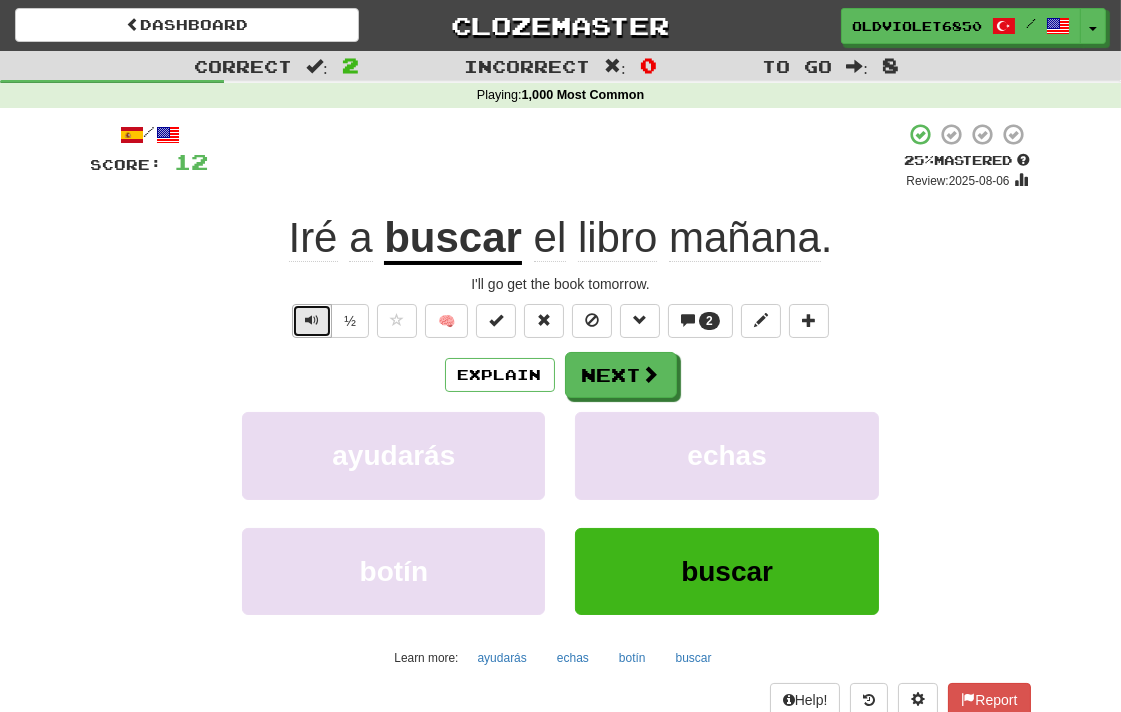 click at bounding box center (312, 320) 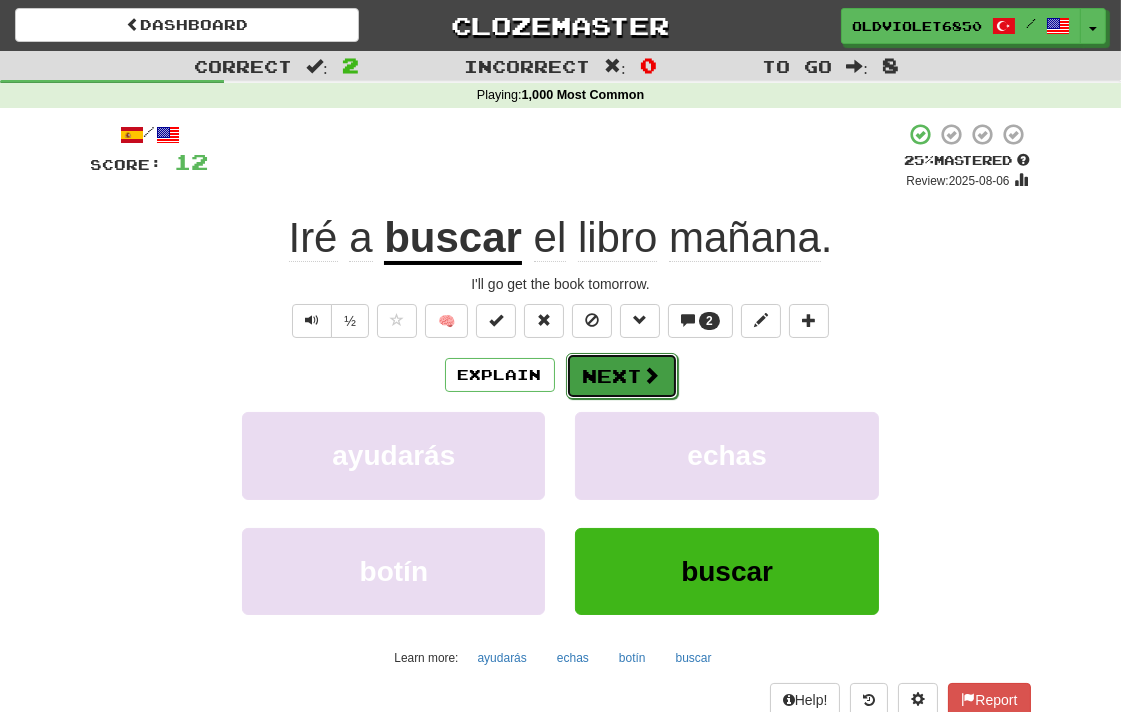 click at bounding box center (652, 375) 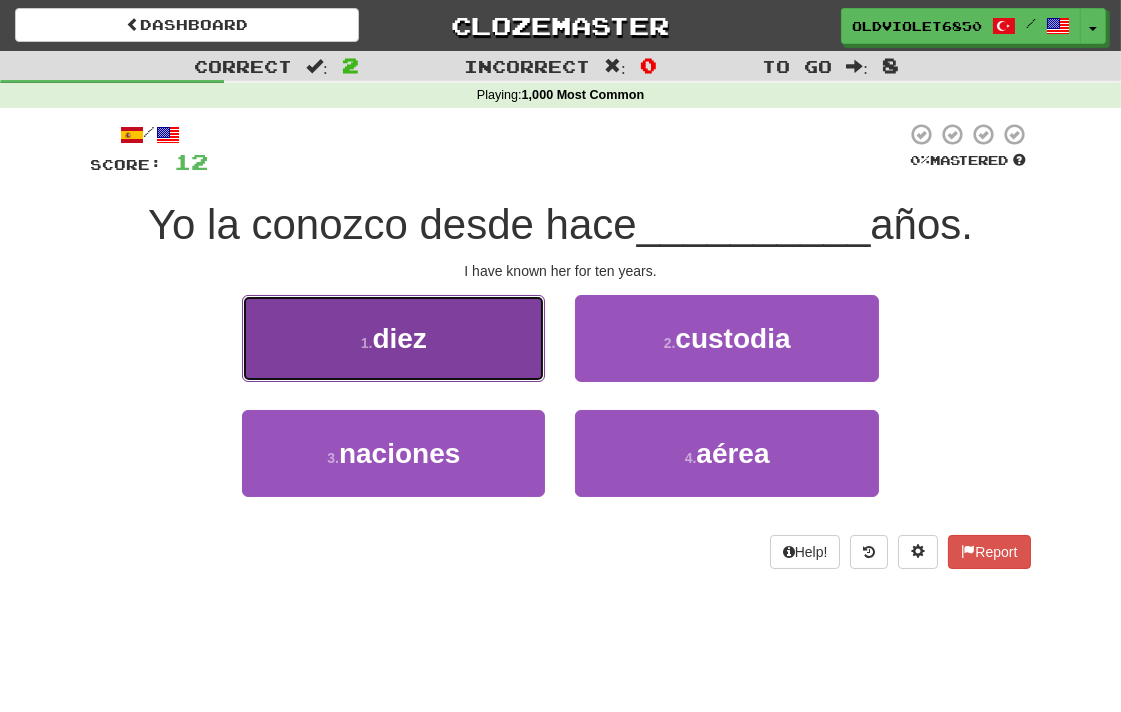 click on "diez" at bounding box center (399, 338) 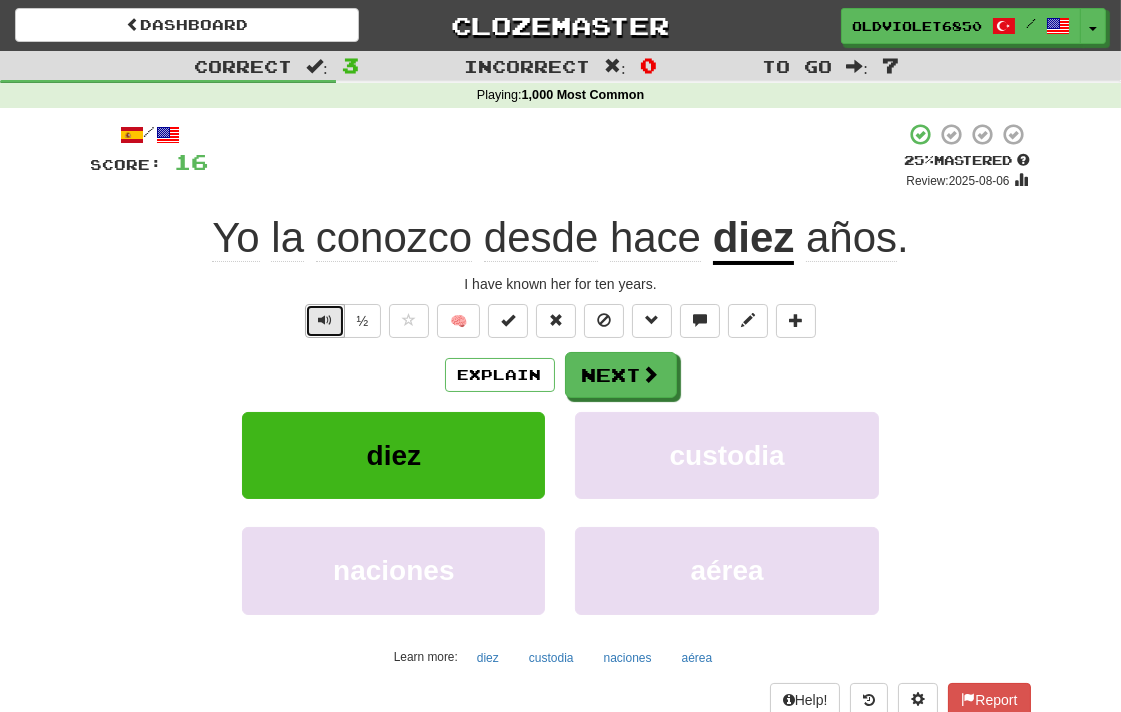 click at bounding box center (325, 321) 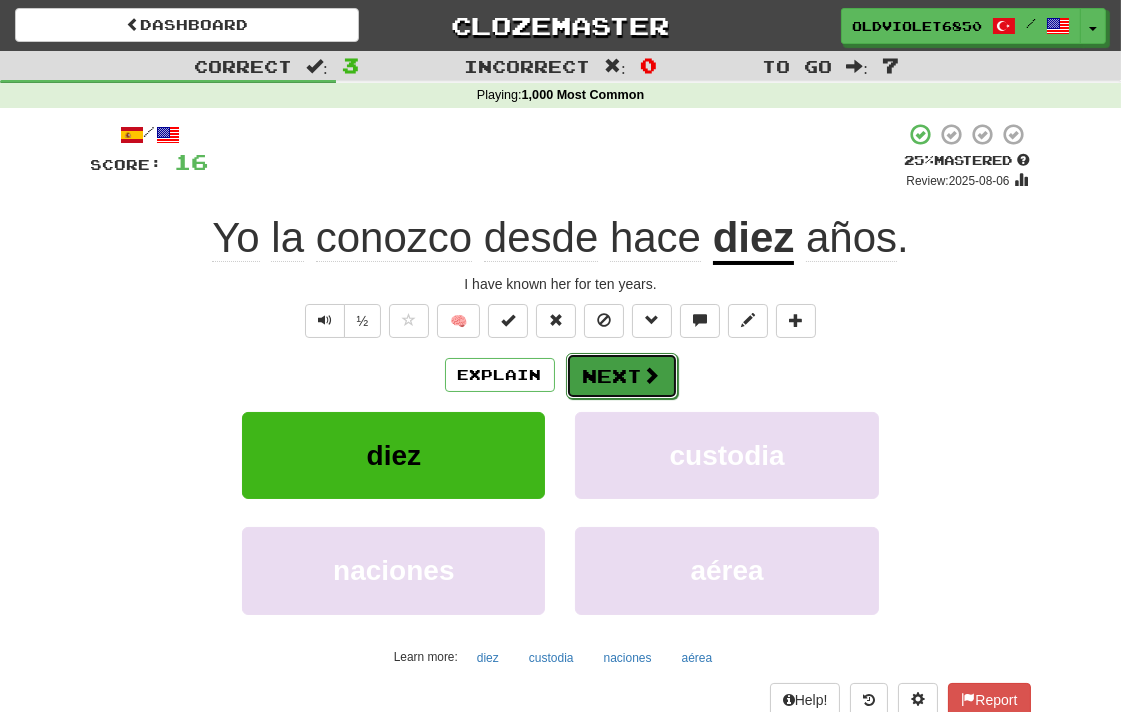 click on "Next" at bounding box center (622, 376) 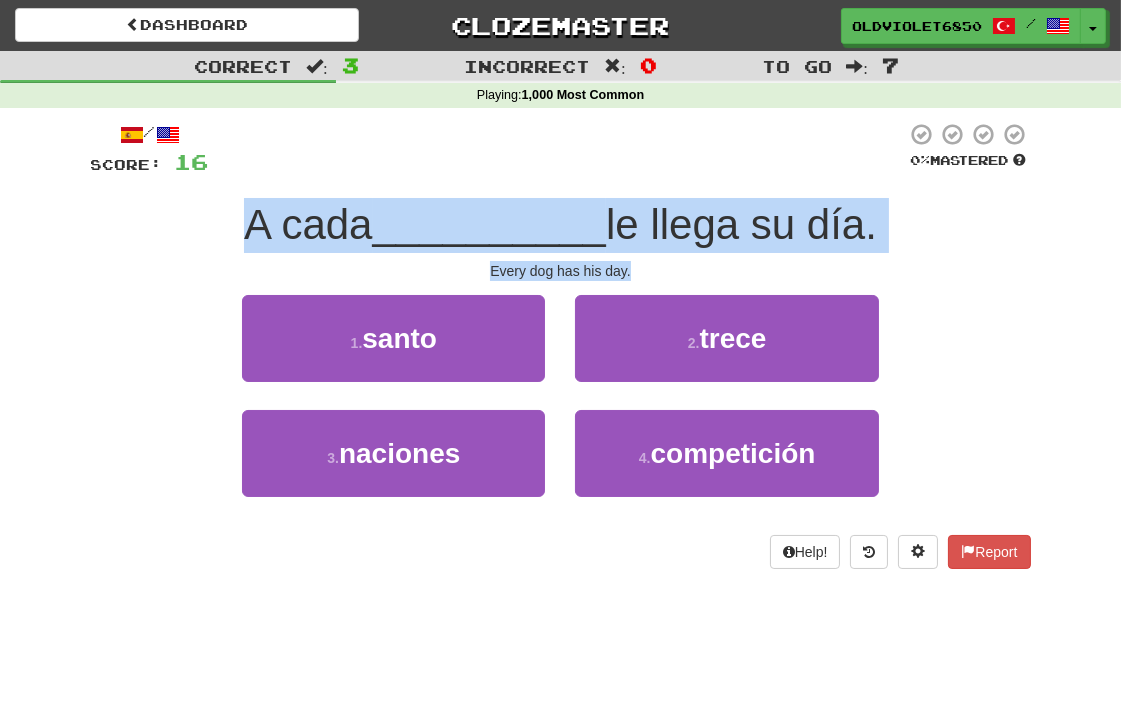 drag, startPoint x: 644, startPoint y: 272, endPoint x: 224, endPoint y: 232, distance: 421.90045 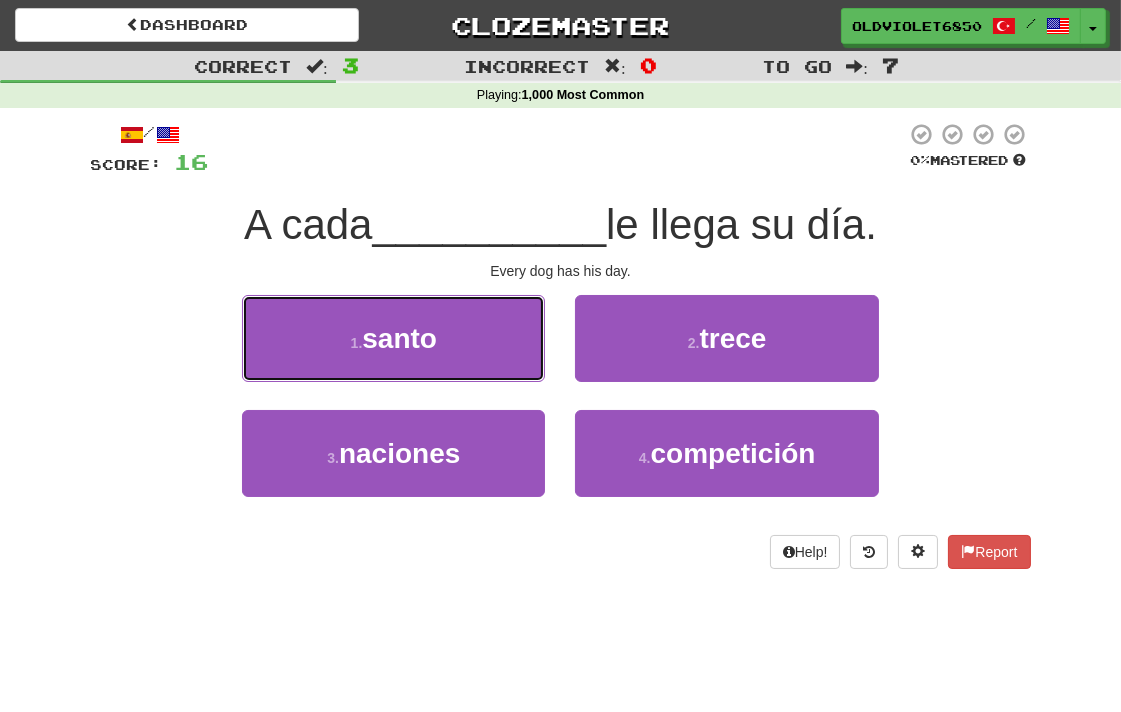 drag, startPoint x: 413, startPoint y: 346, endPoint x: 266, endPoint y: 328, distance: 148.09795 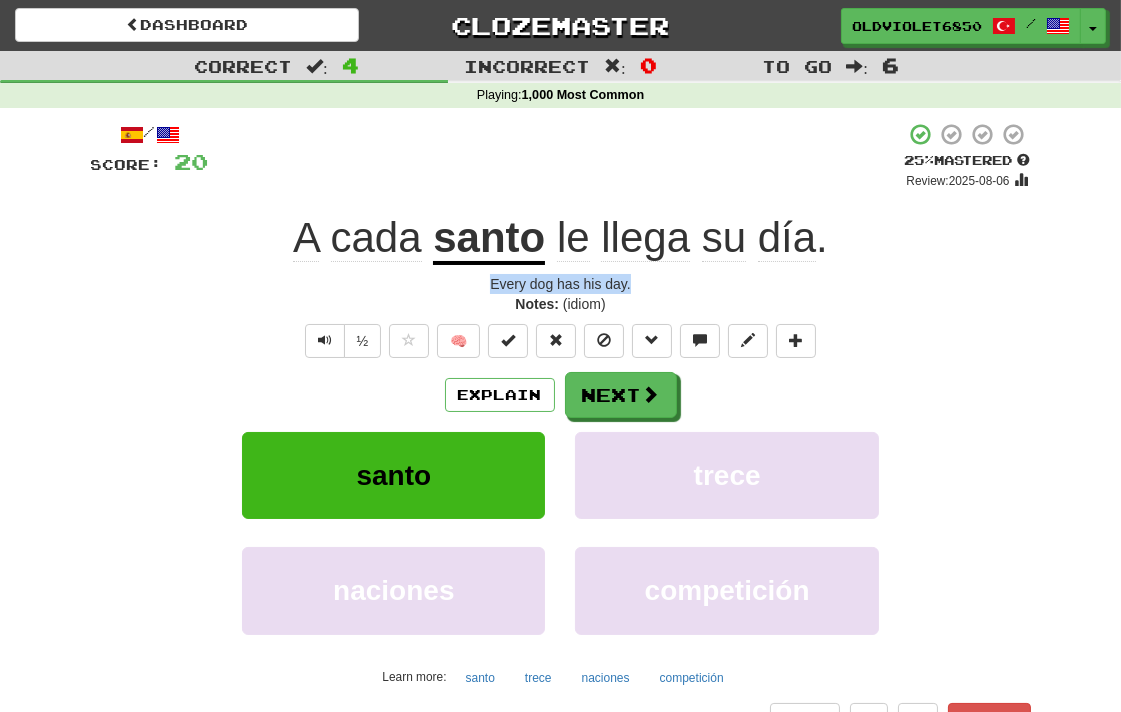 drag, startPoint x: 642, startPoint y: 278, endPoint x: 491, endPoint y: 271, distance: 151.16217 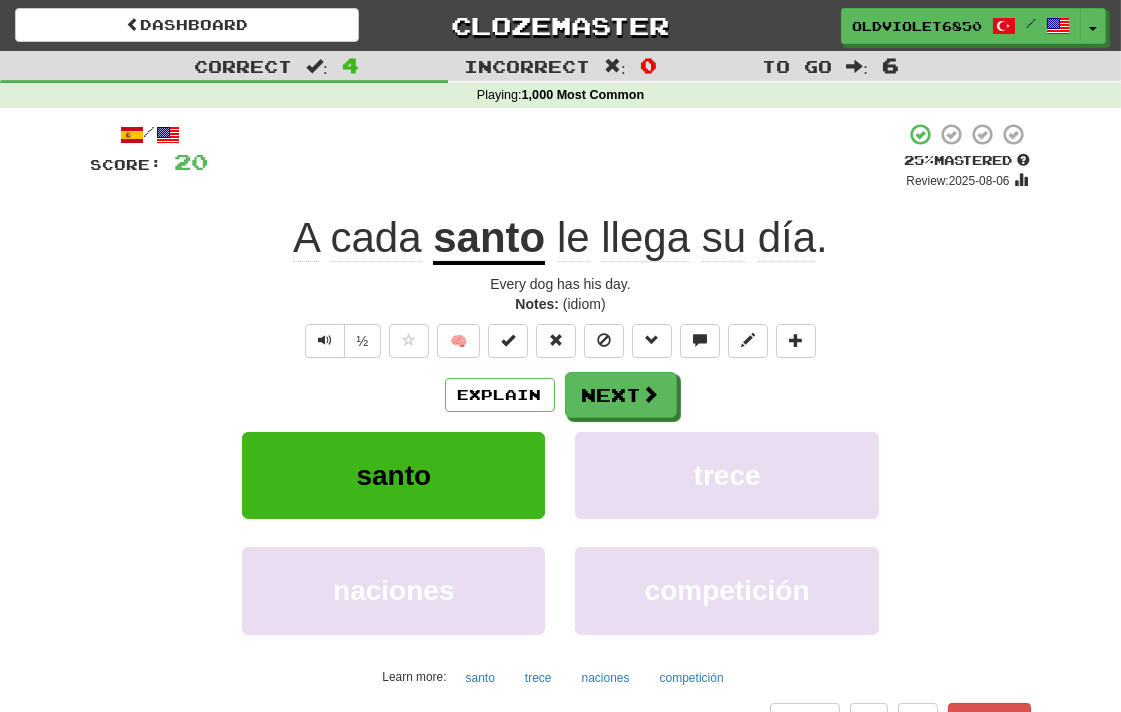click on "A   cada   [WORD]   le   llega   su   día ." at bounding box center (561, 238) 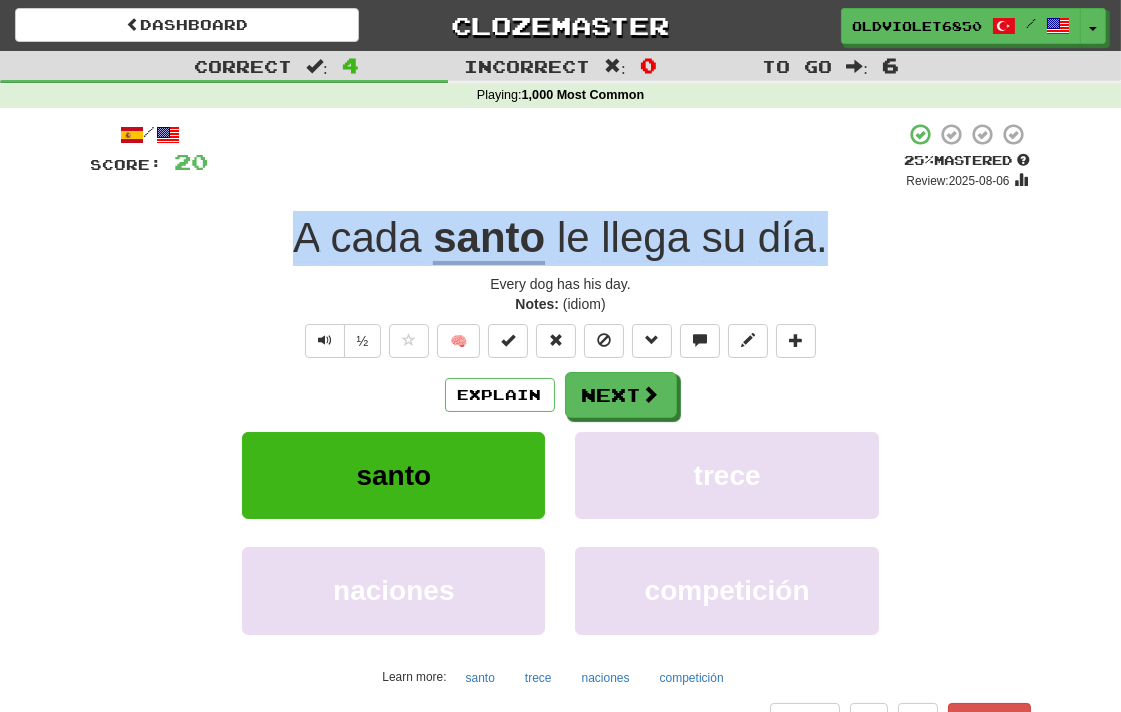 drag, startPoint x: 862, startPoint y: 235, endPoint x: 302, endPoint y: 248, distance: 560.1509 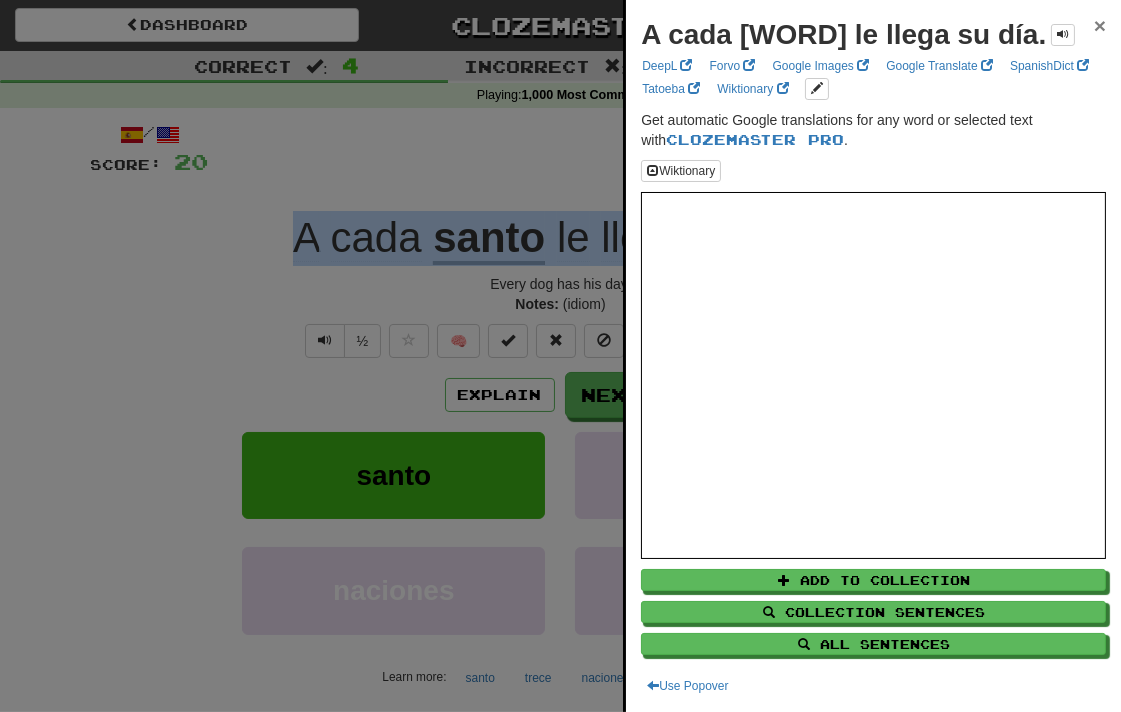 click on "×" at bounding box center [1100, 25] 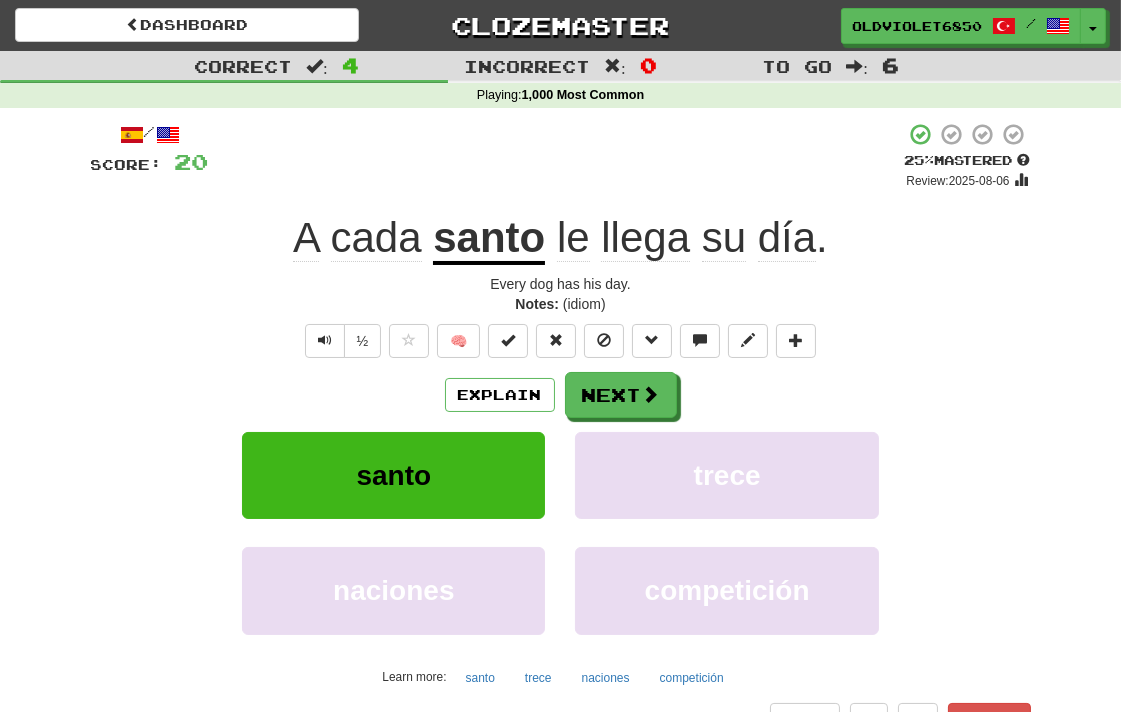 click on "Correct   :   4 Incorrect   :   0 To go   :   6 Playing :  1,000 Most Common  /  Score:   20 + 4 25 %  Mastered Review:  2025-08-06 A   cada   [WORD]   le   llega   su   día . Every dog has his day. Notes:   (idiom) ½ 🧠 Explain Next [WORD] [WORD] [WORD] Learn more: [WORD] [WORD] [WORD]  Help!  Report Sentence Source" at bounding box center (560, 424) 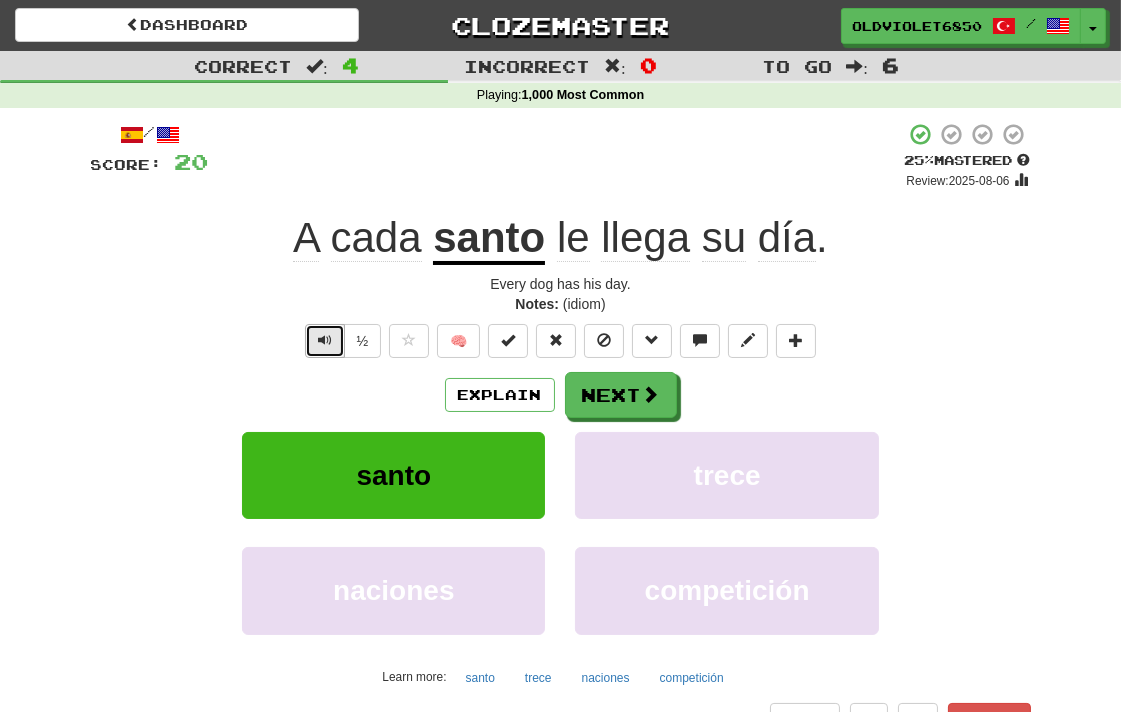 click at bounding box center [325, 341] 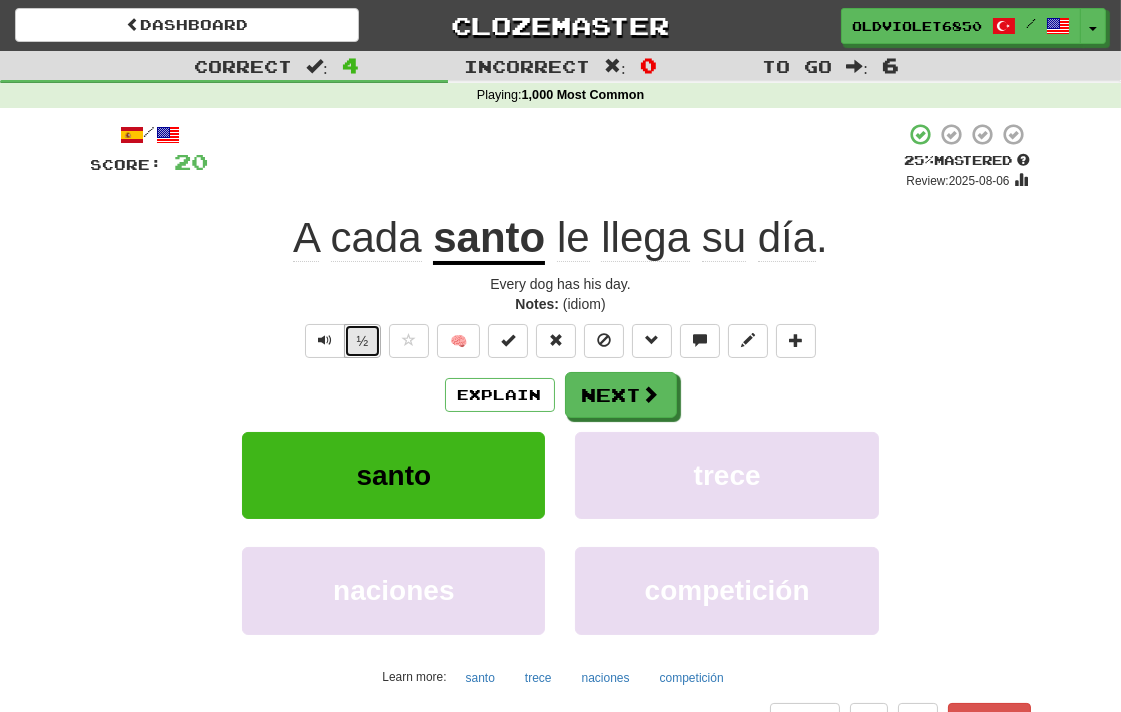 click on "½" at bounding box center [363, 341] 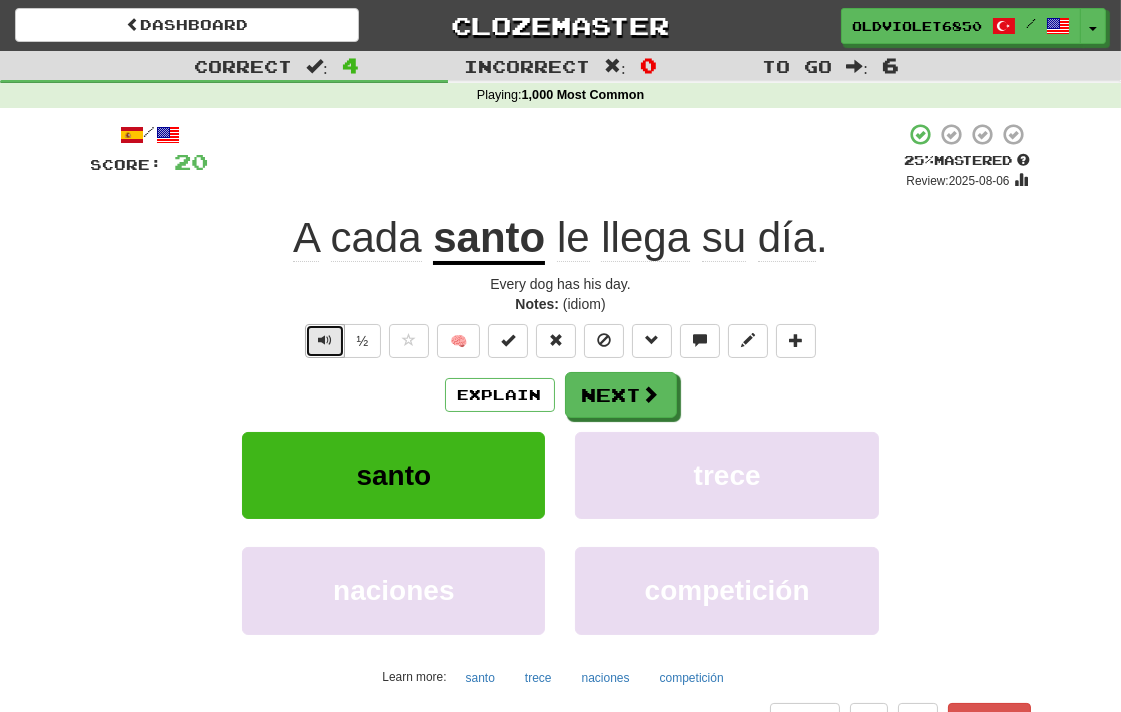 click at bounding box center [325, 340] 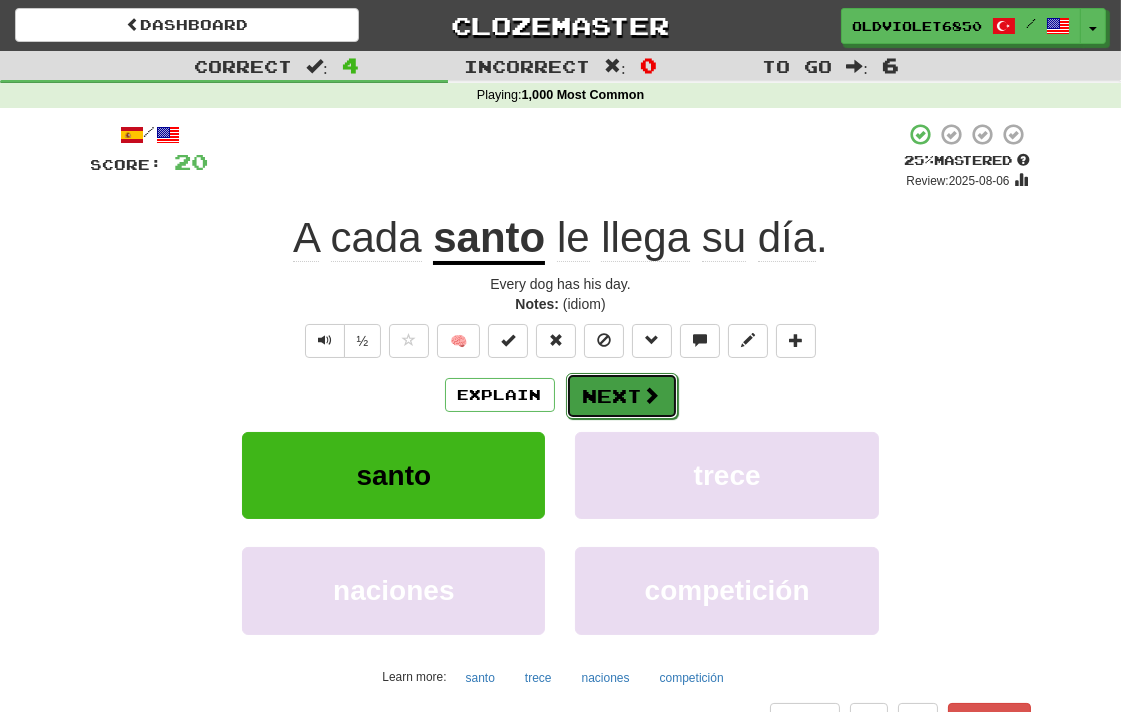 click on "Next" at bounding box center [622, 396] 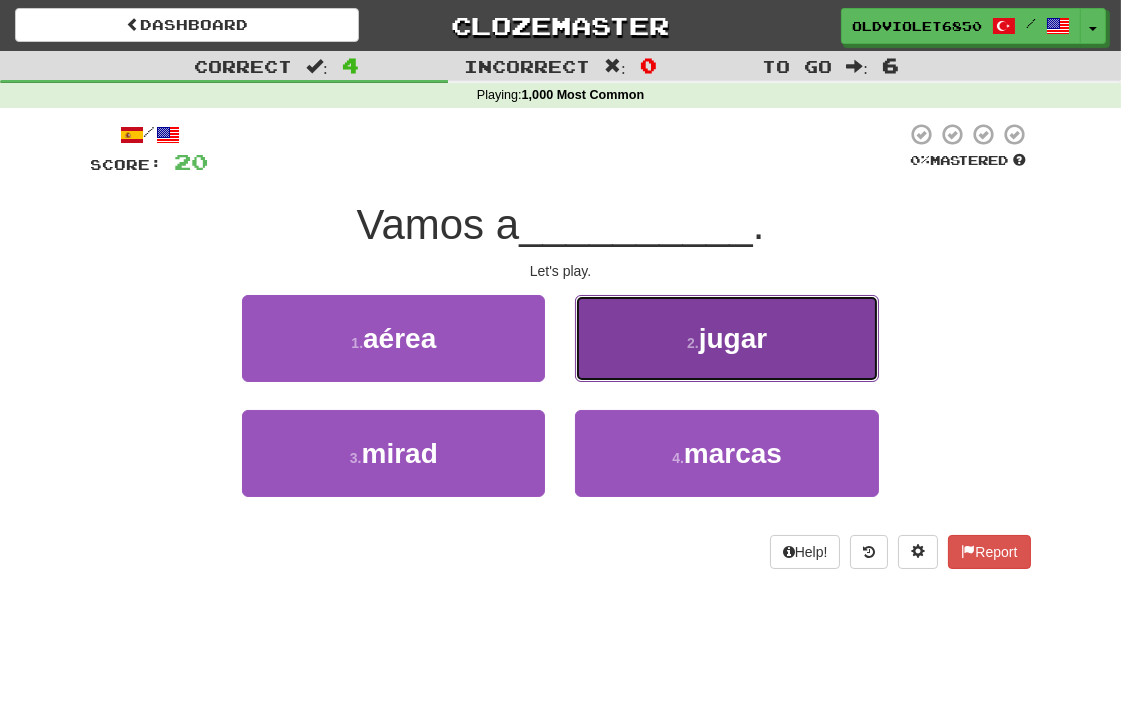click on "2 .  jugar" at bounding box center [726, 338] 